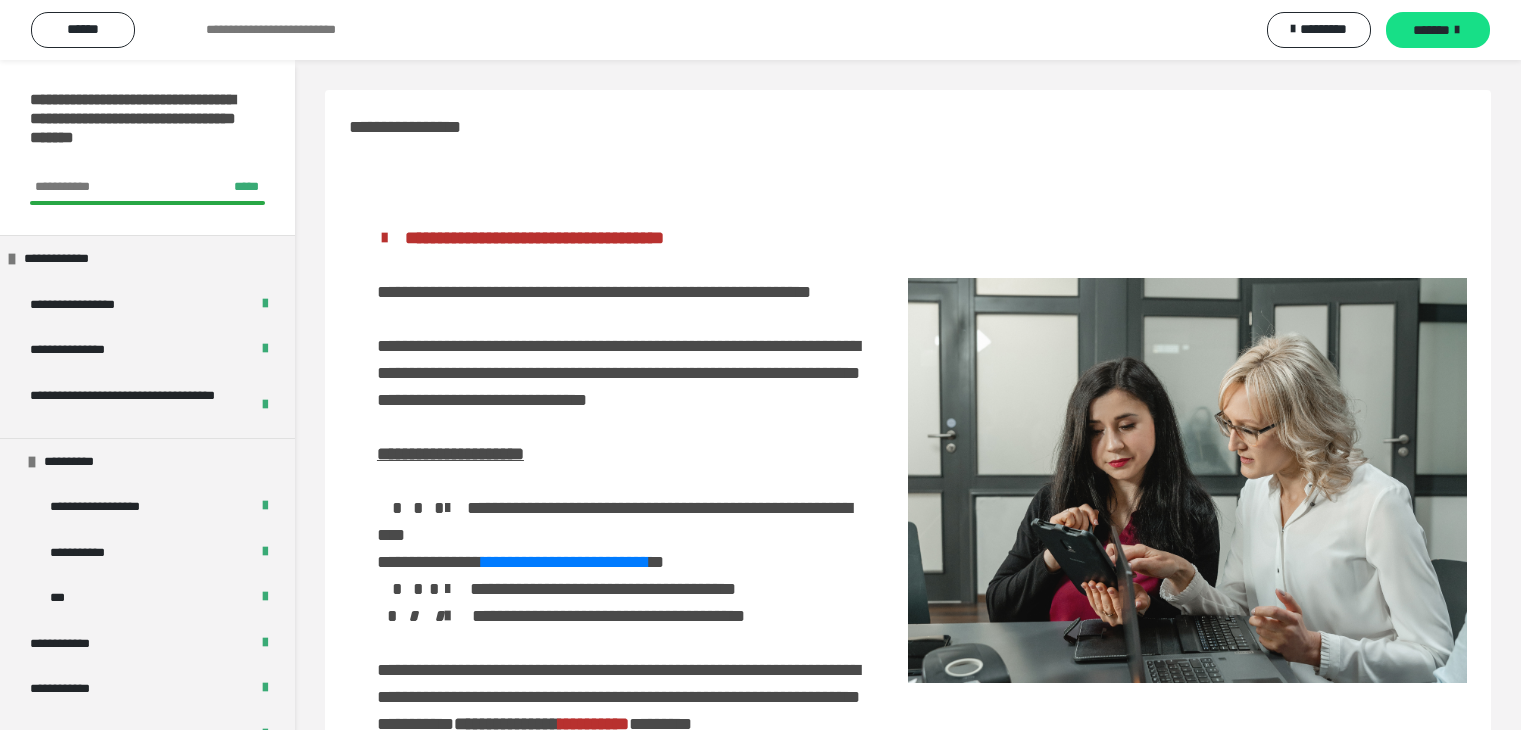 scroll, scrollTop: 530, scrollLeft: 0, axis: vertical 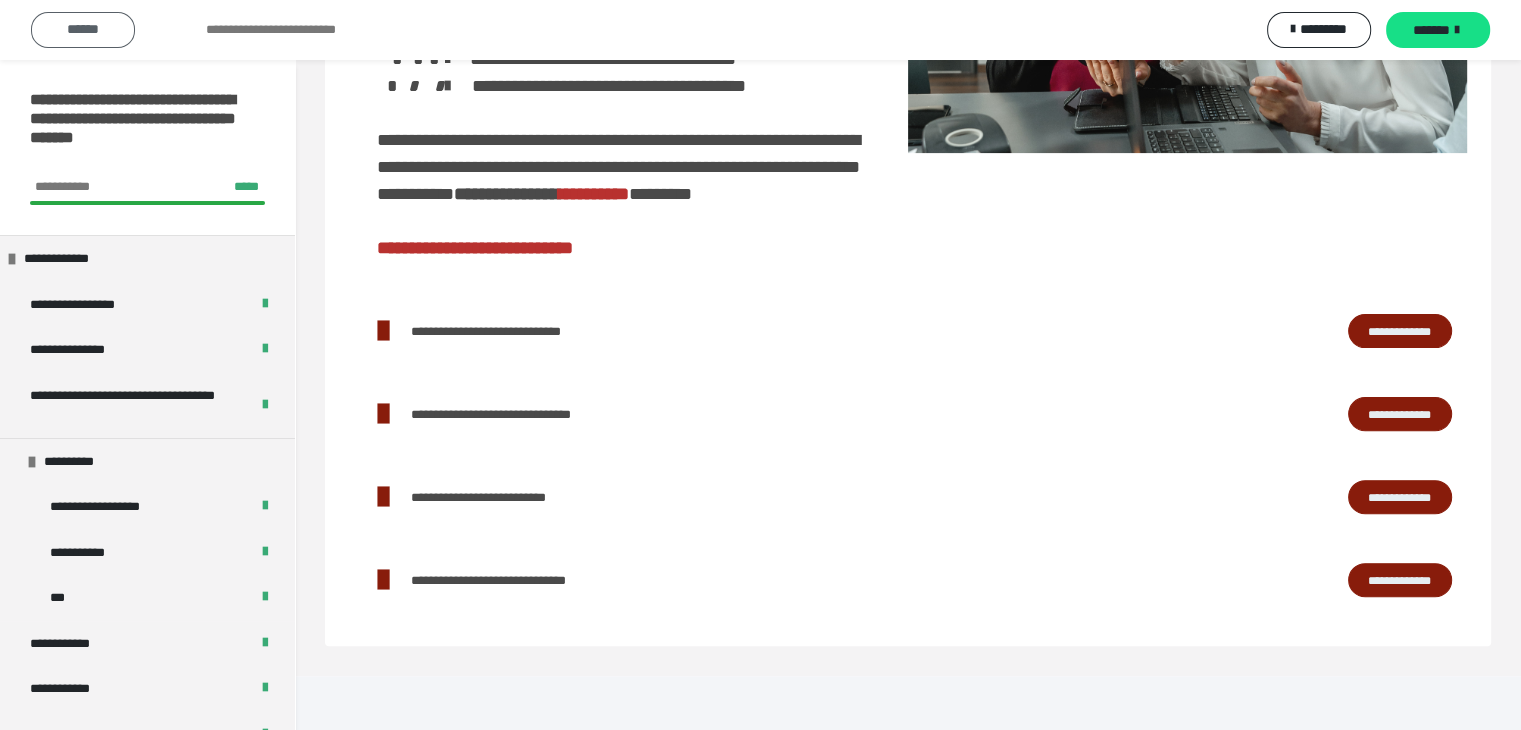 click on "******" at bounding box center (83, 29) 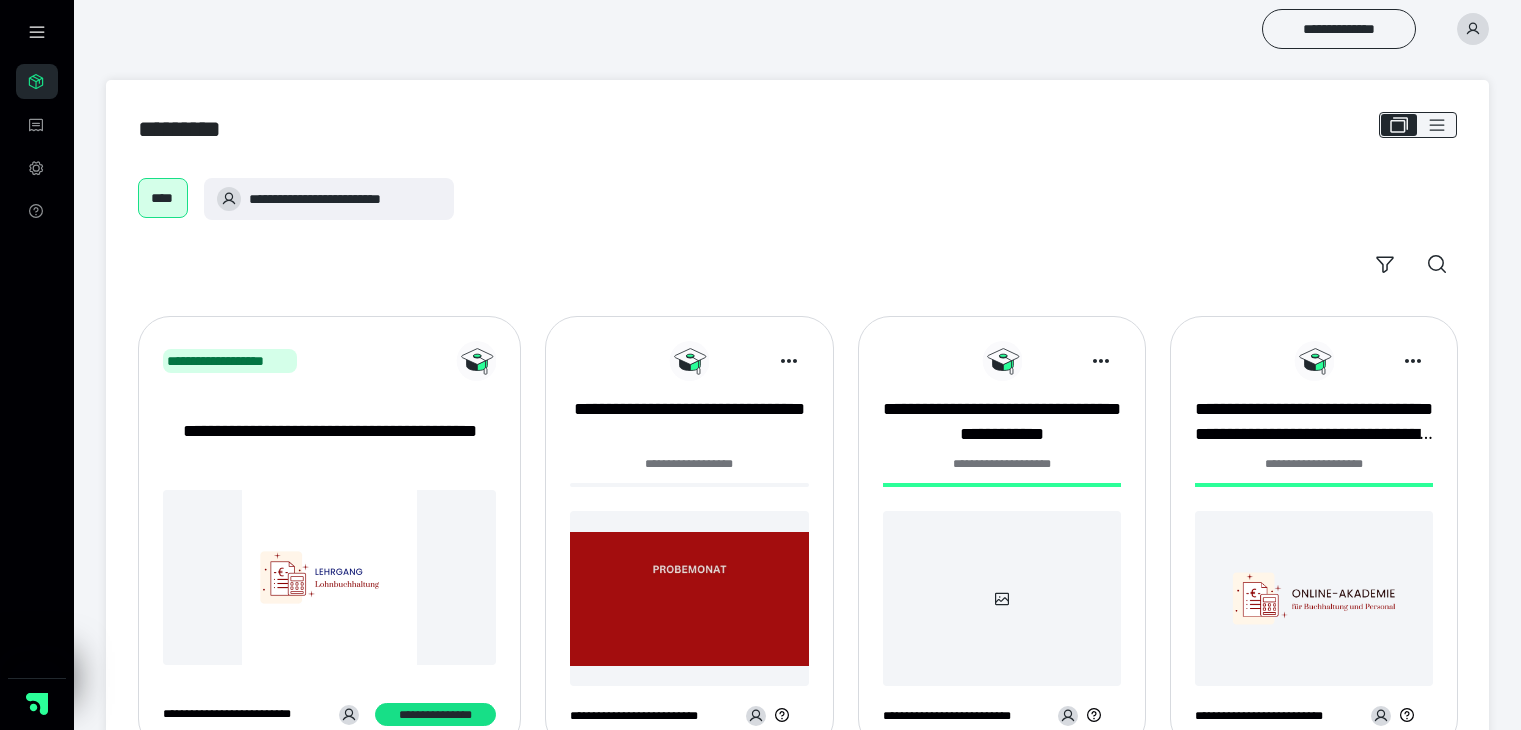 scroll, scrollTop: 0, scrollLeft: 0, axis: both 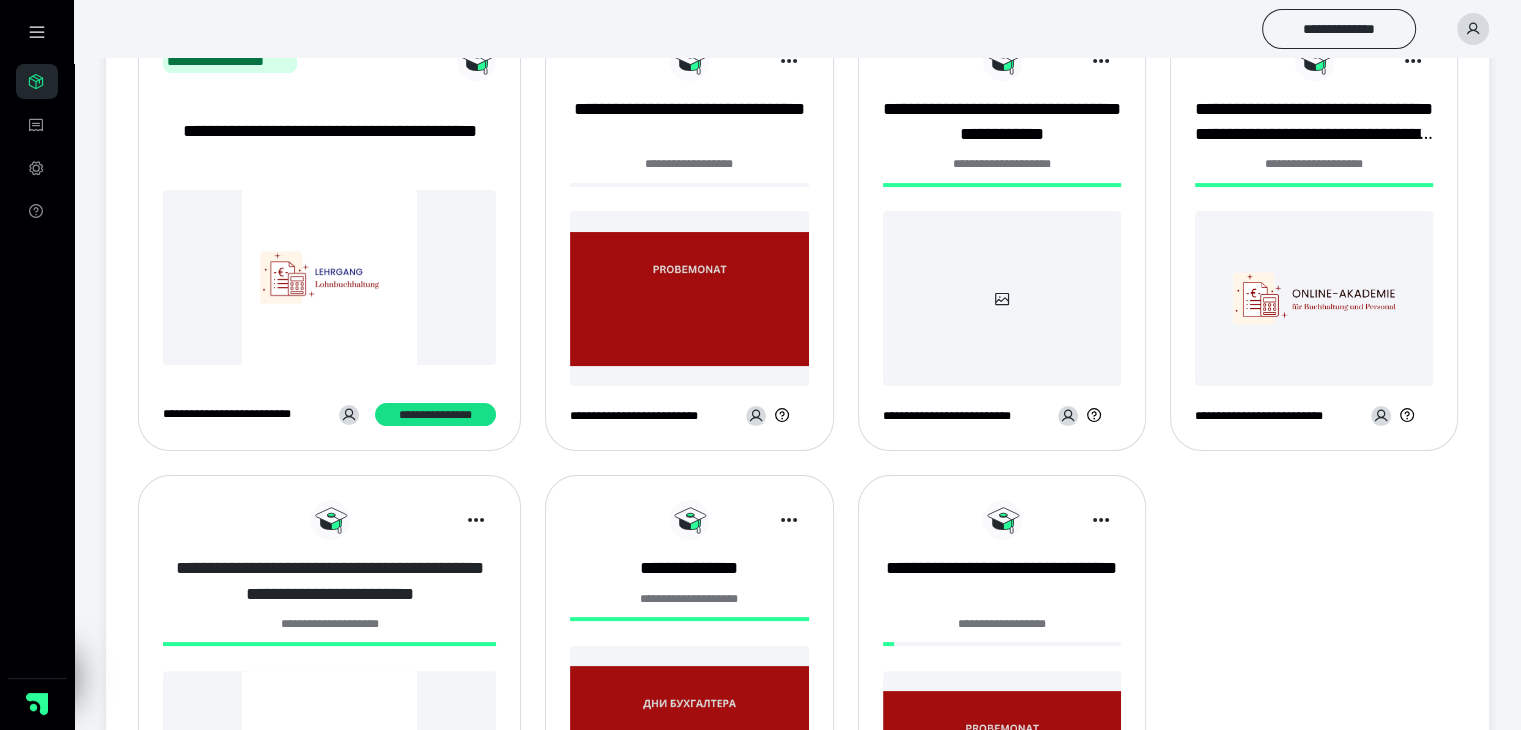 click on "**********" at bounding box center [329, 581] 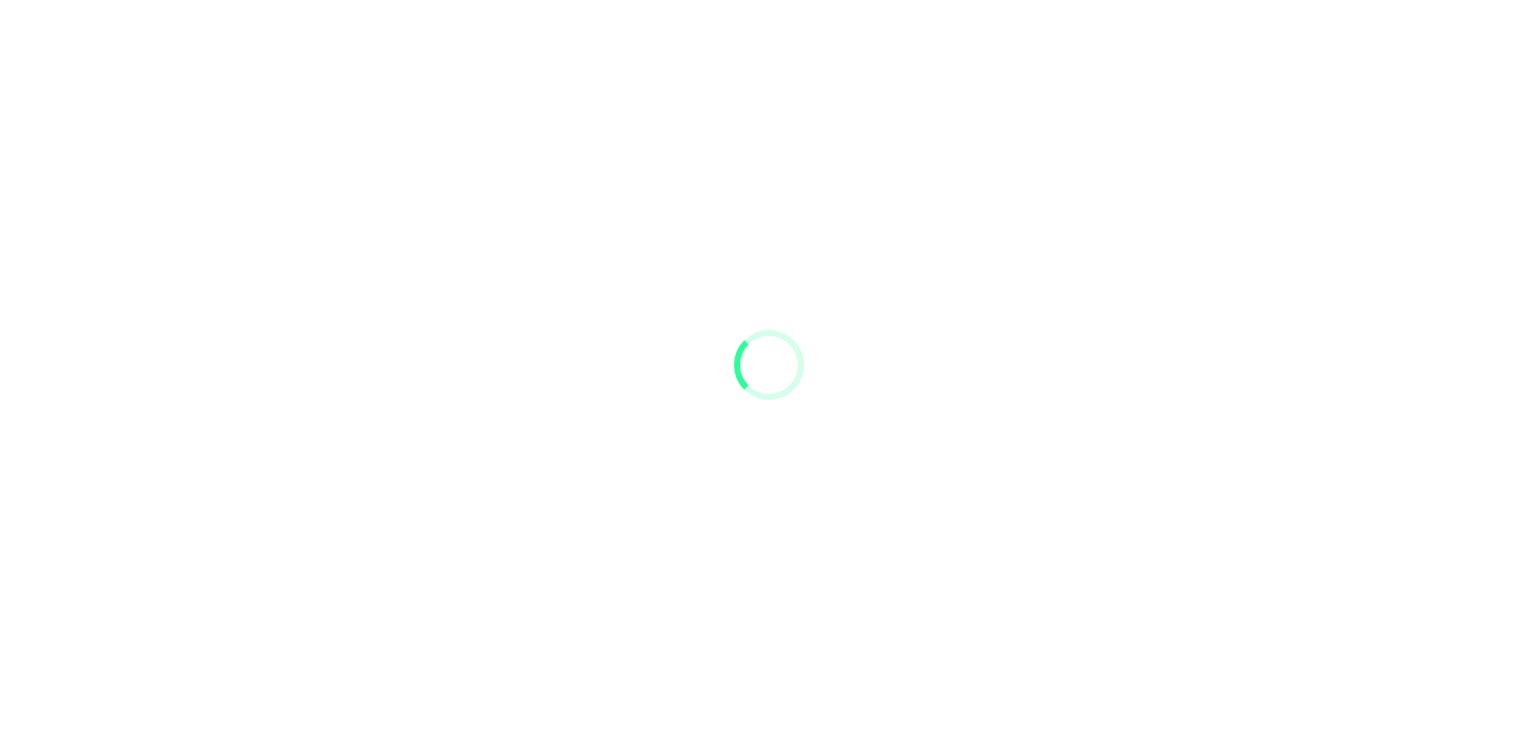 scroll, scrollTop: 0, scrollLeft: 0, axis: both 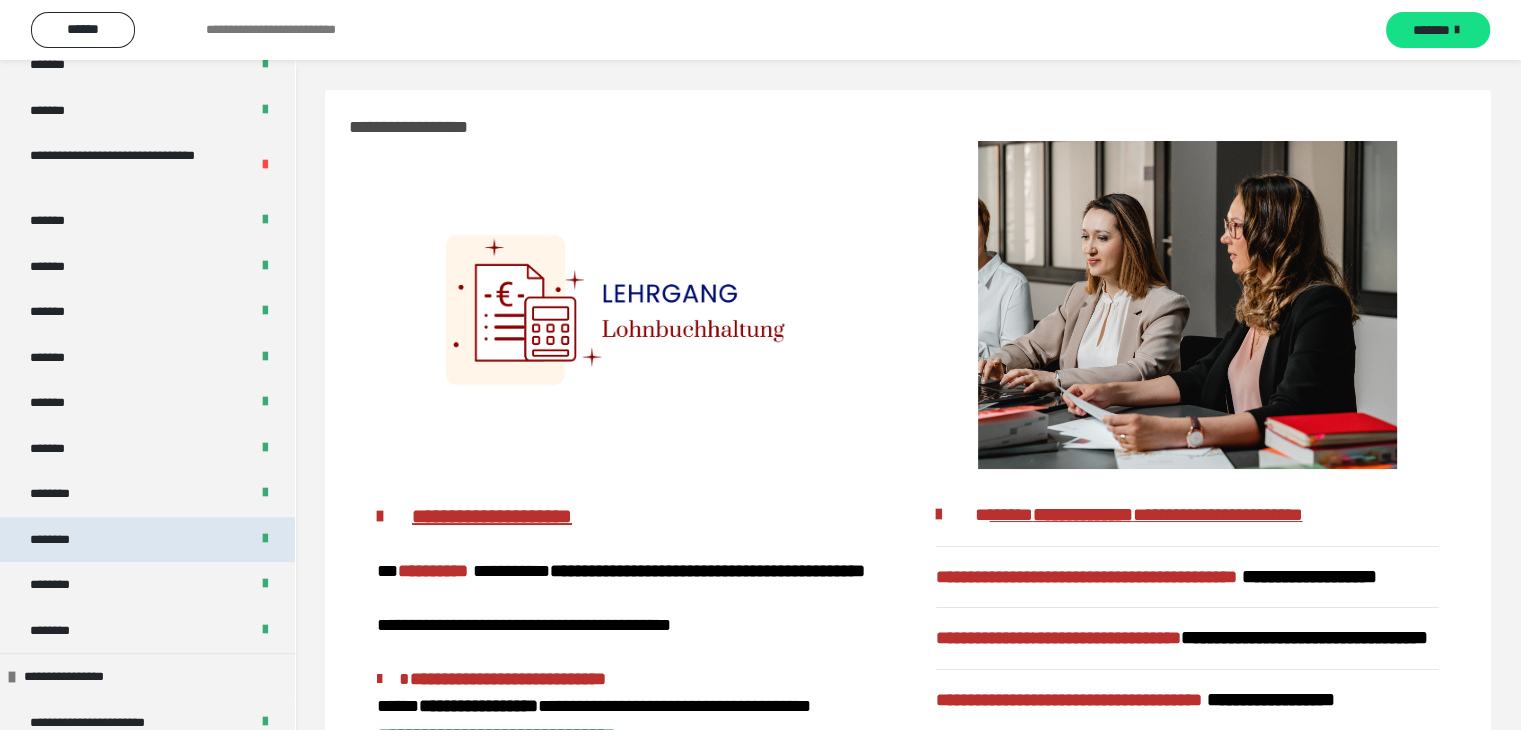 click on "********" at bounding box center (63, 540) 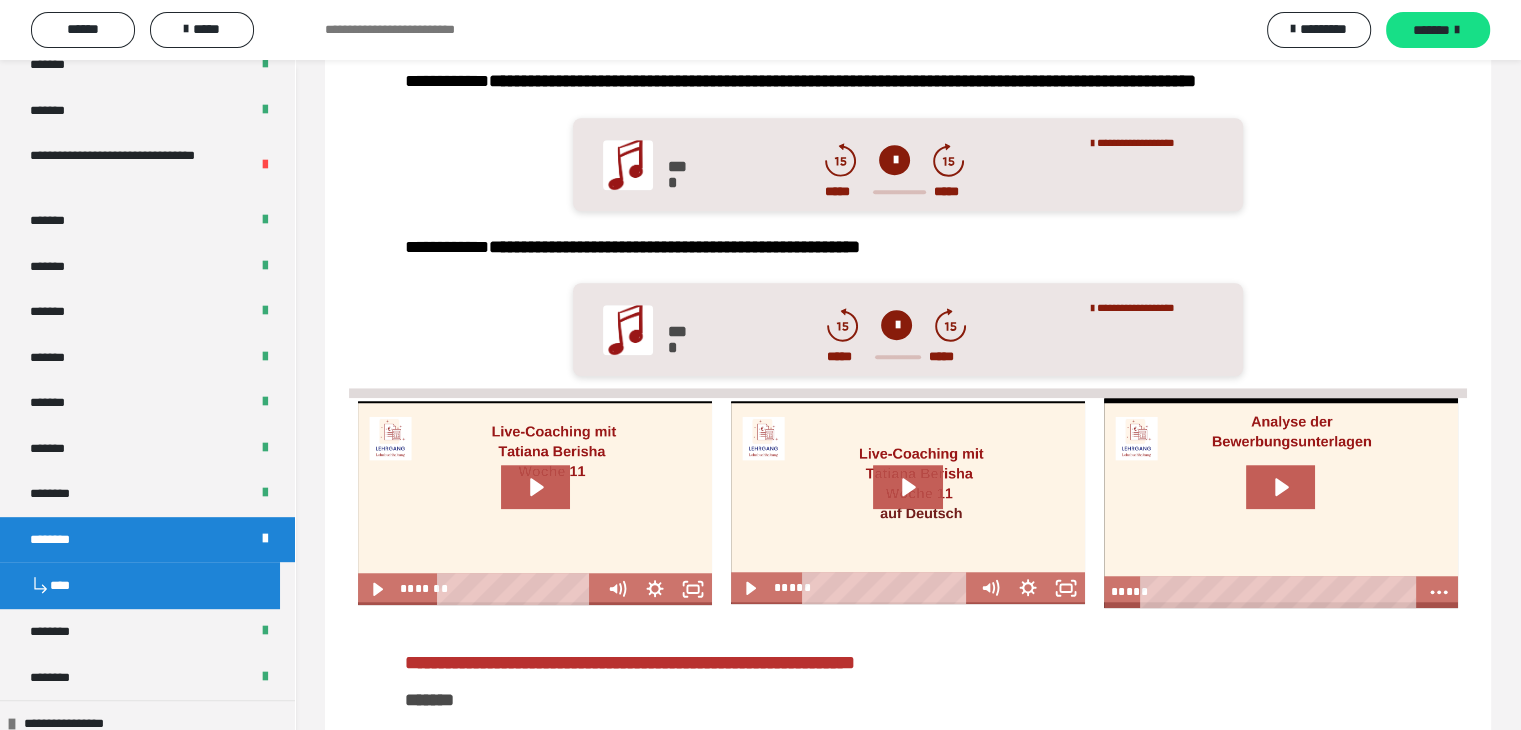 scroll, scrollTop: 1800, scrollLeft: 0, axis: vertical 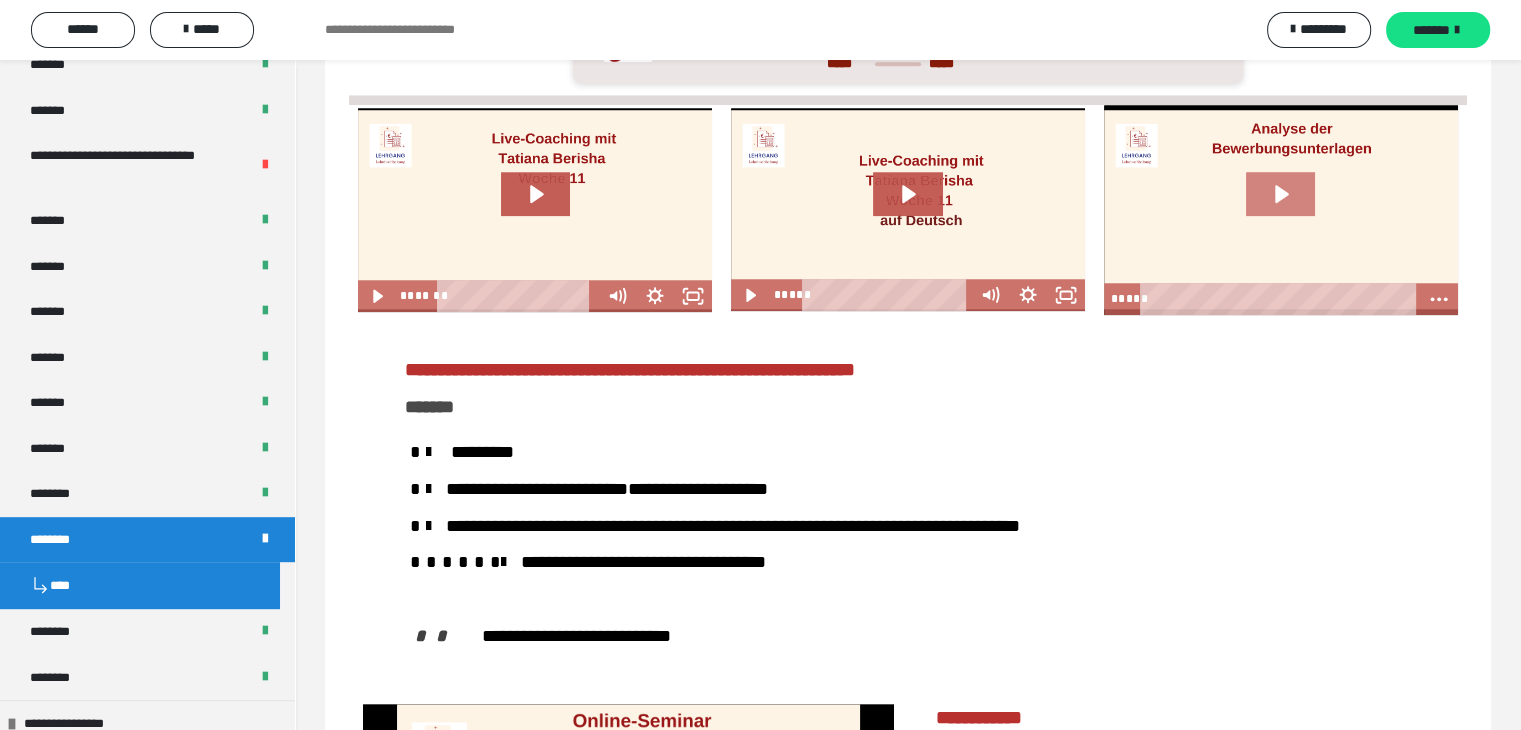 click 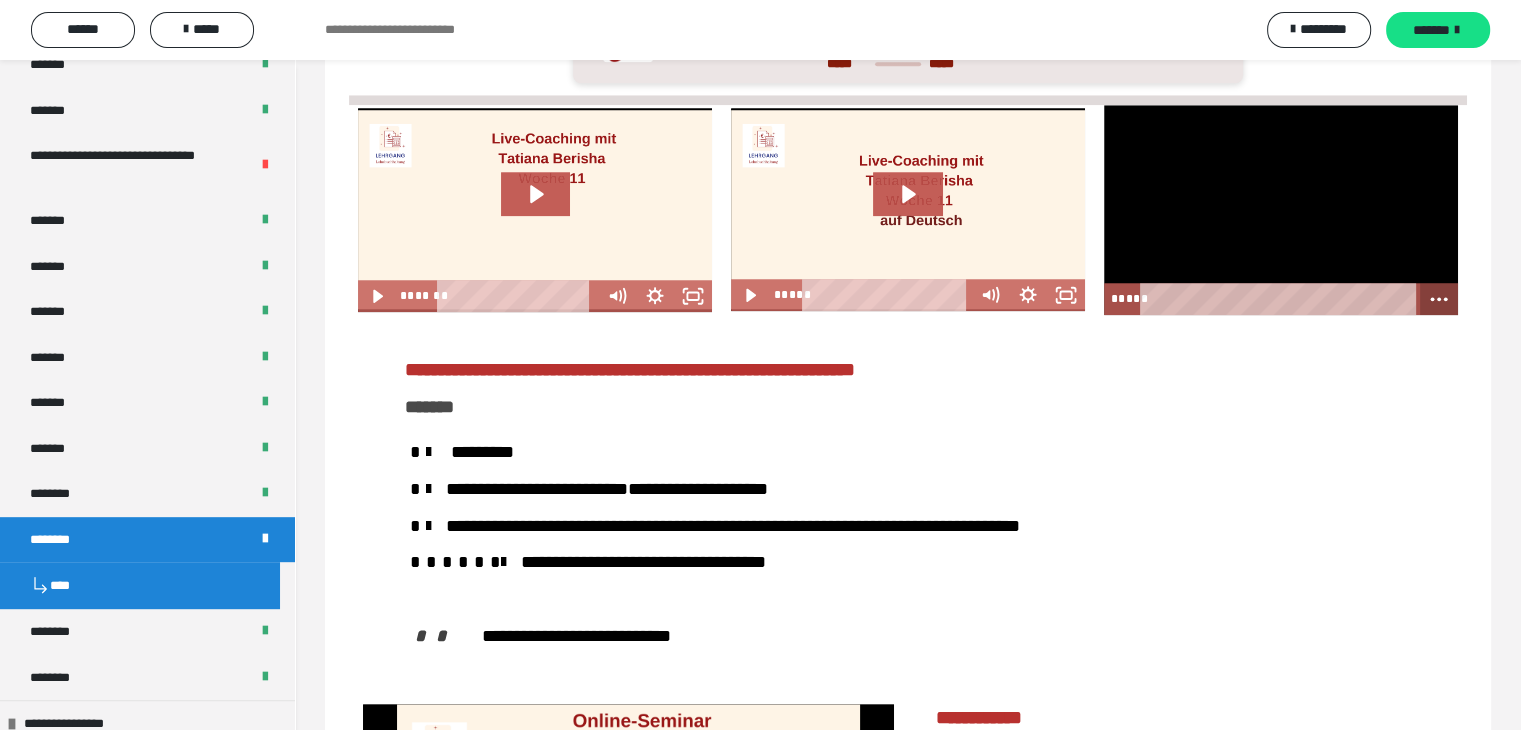 click 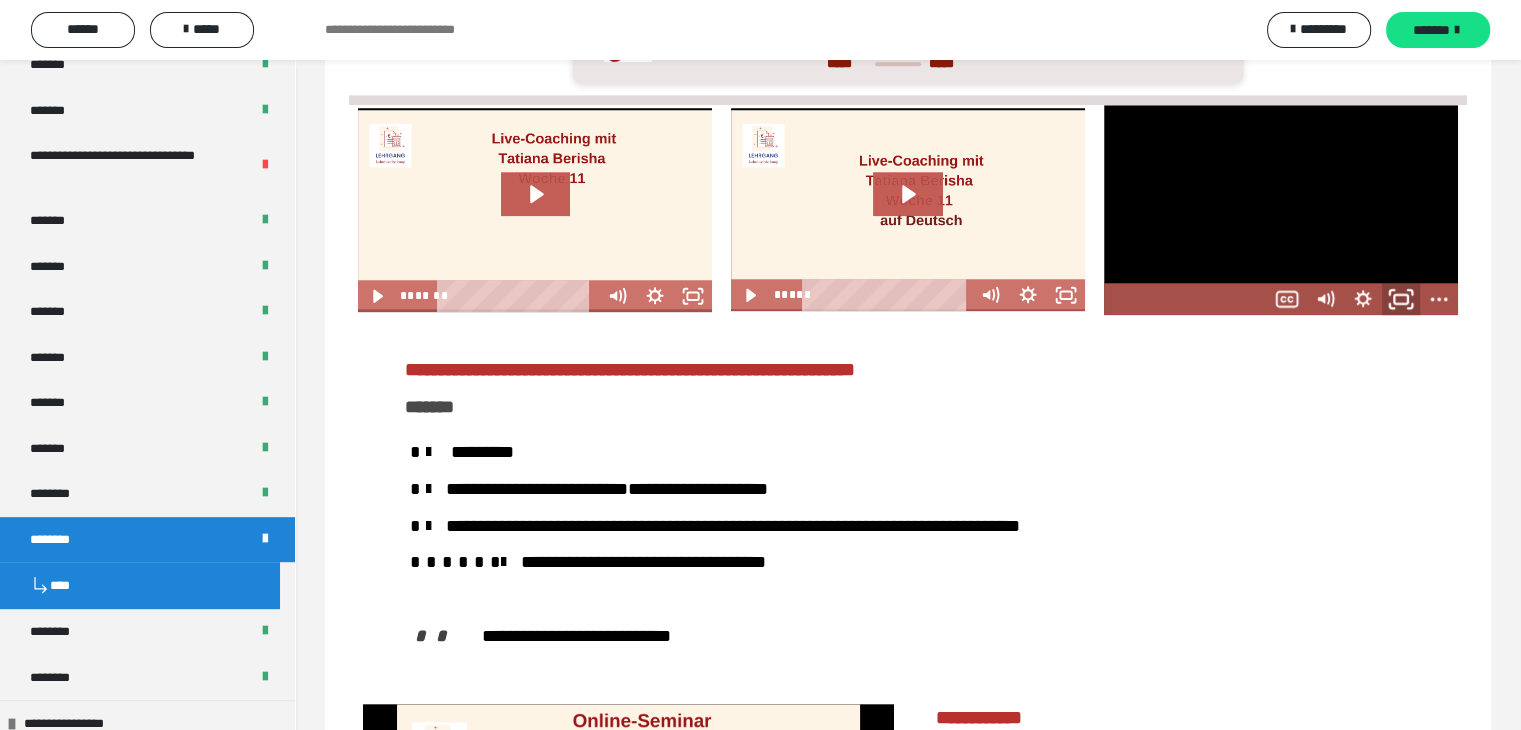 click 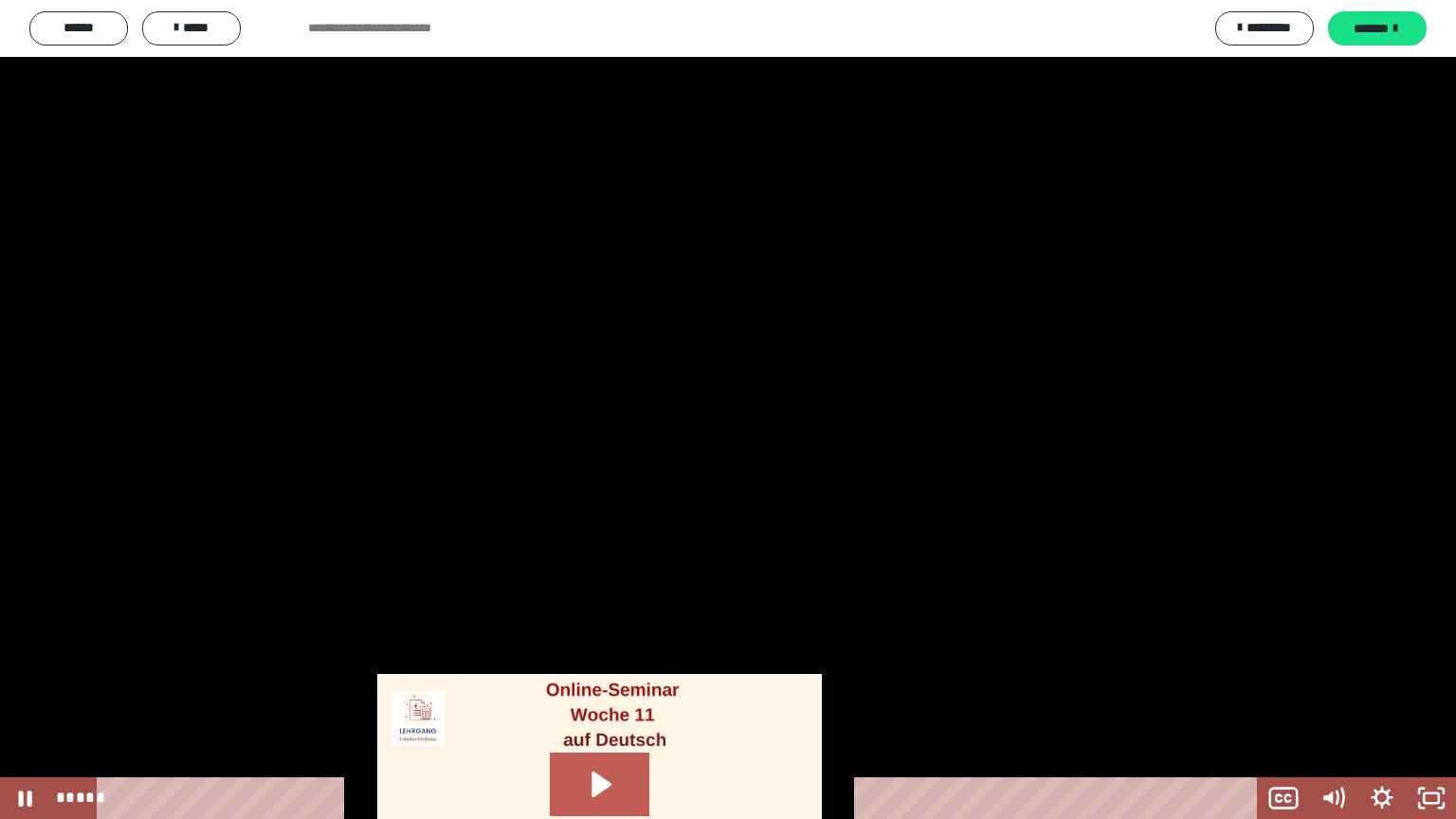 click at bounding box center (728, 410) 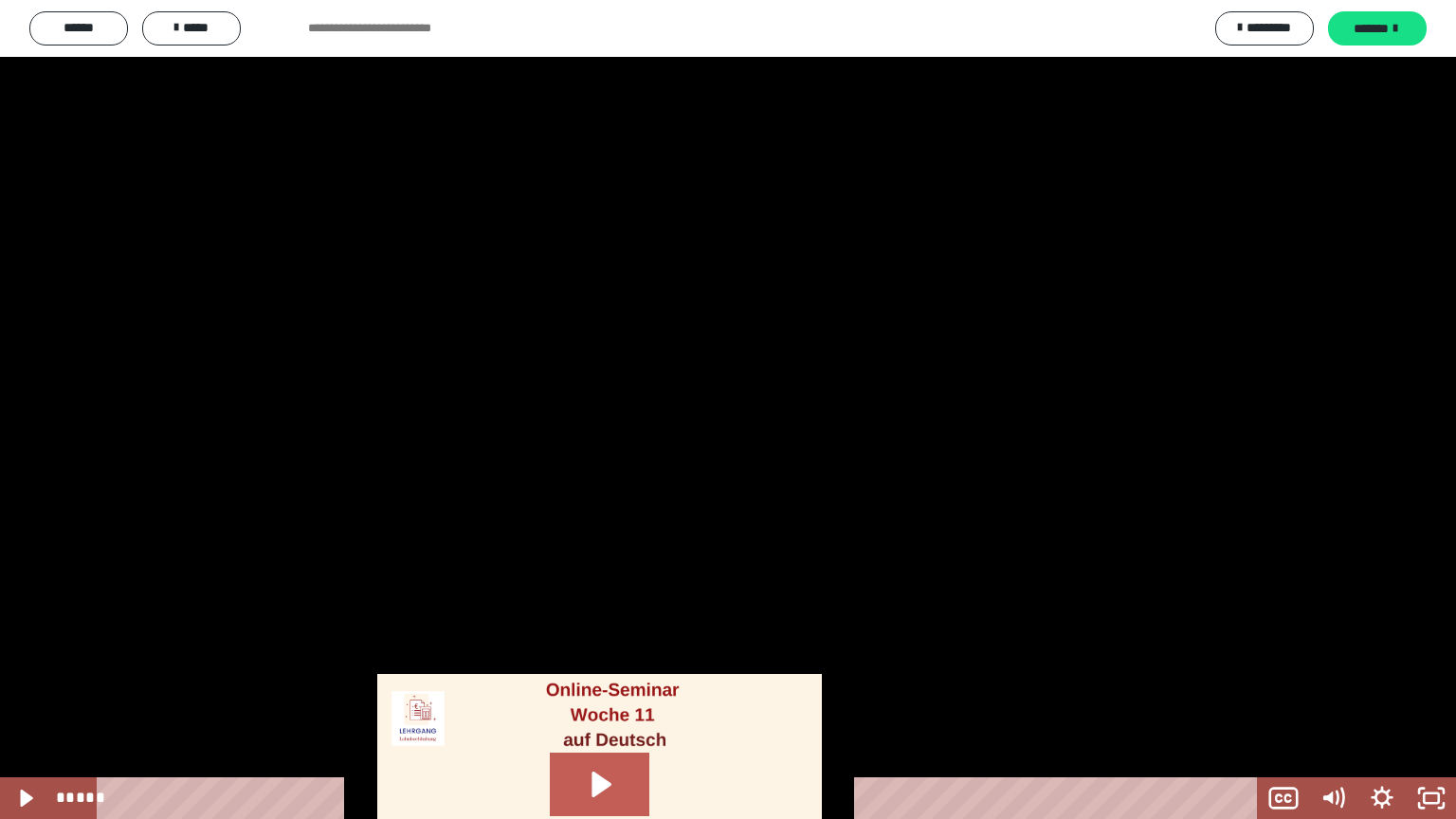 click at bounding box center [728, 410] 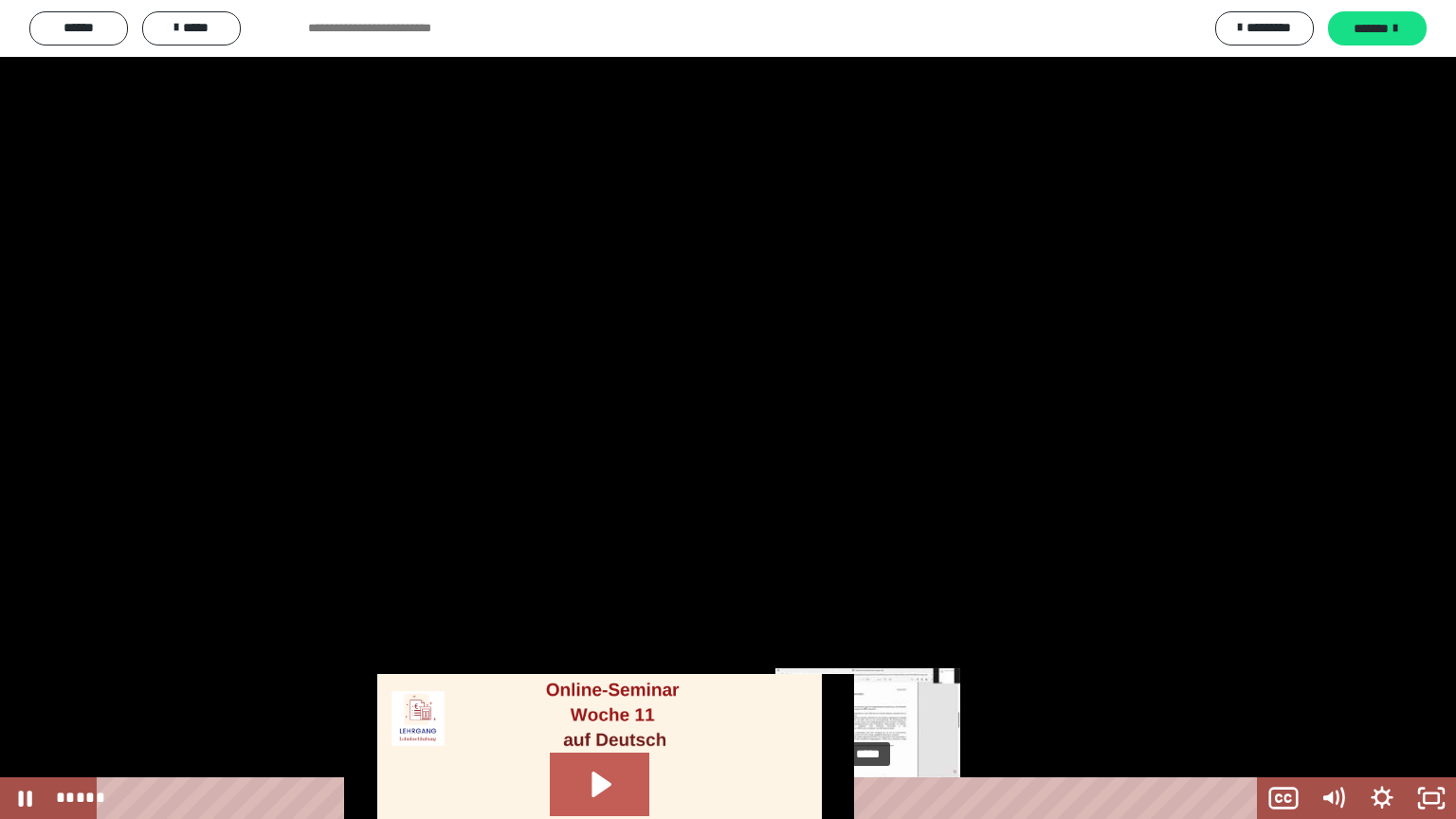 click on "*****" at bounding box center [681, 798] 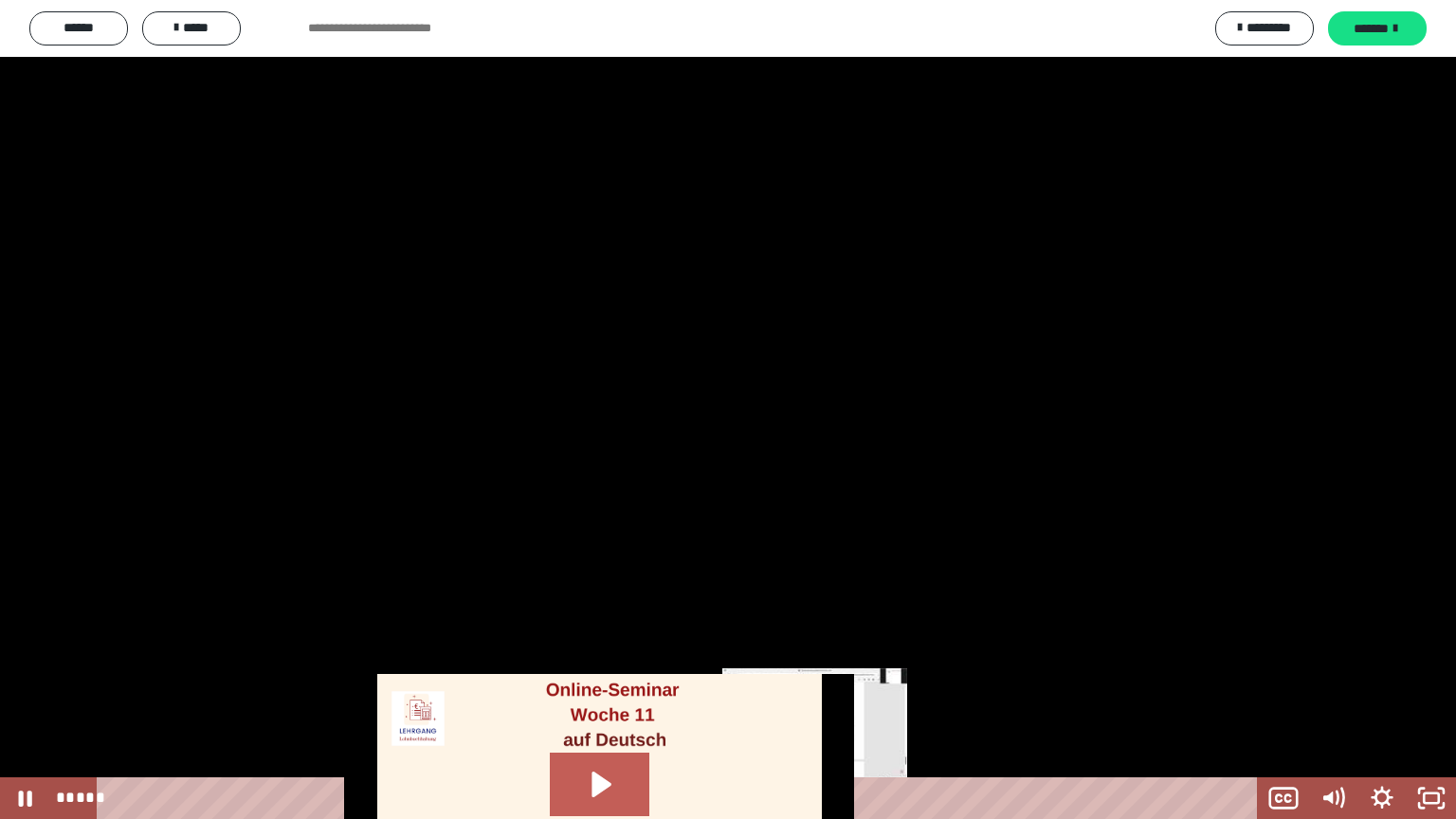 click on "*****" at bounding box center [681, 798] 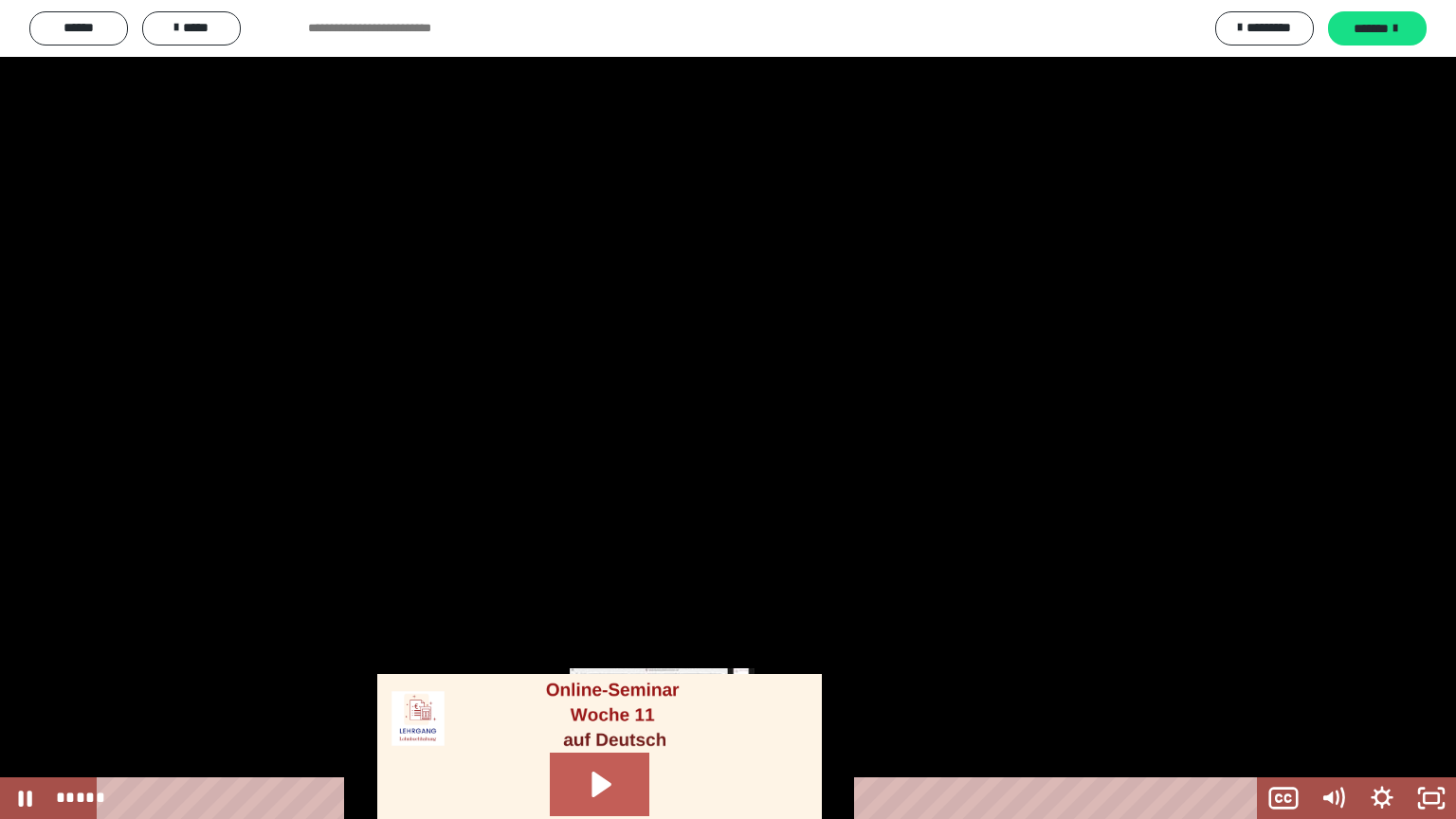 click on "****" at bounding box center [681, 798] 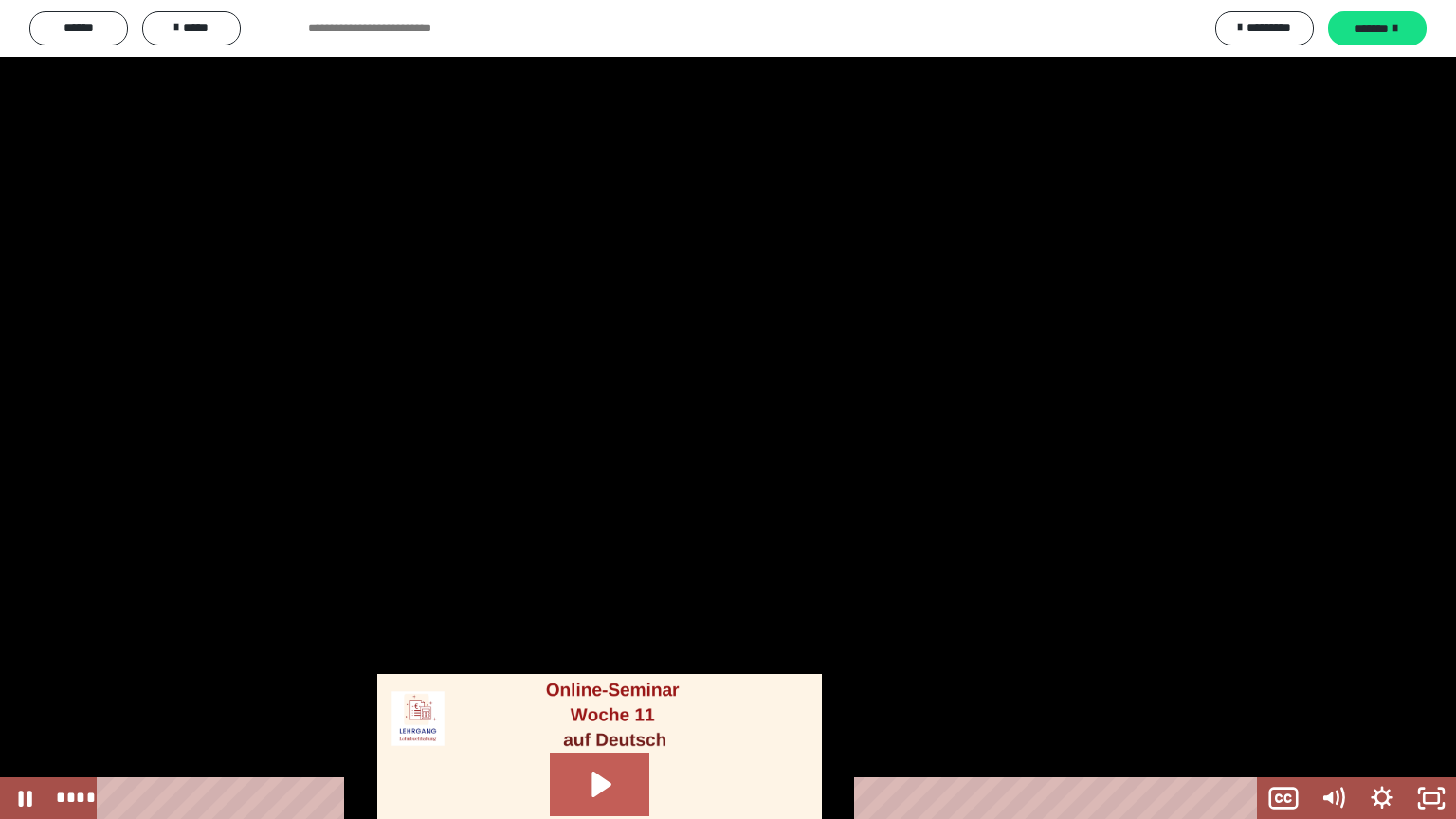 click at bounding box center (728, 410) 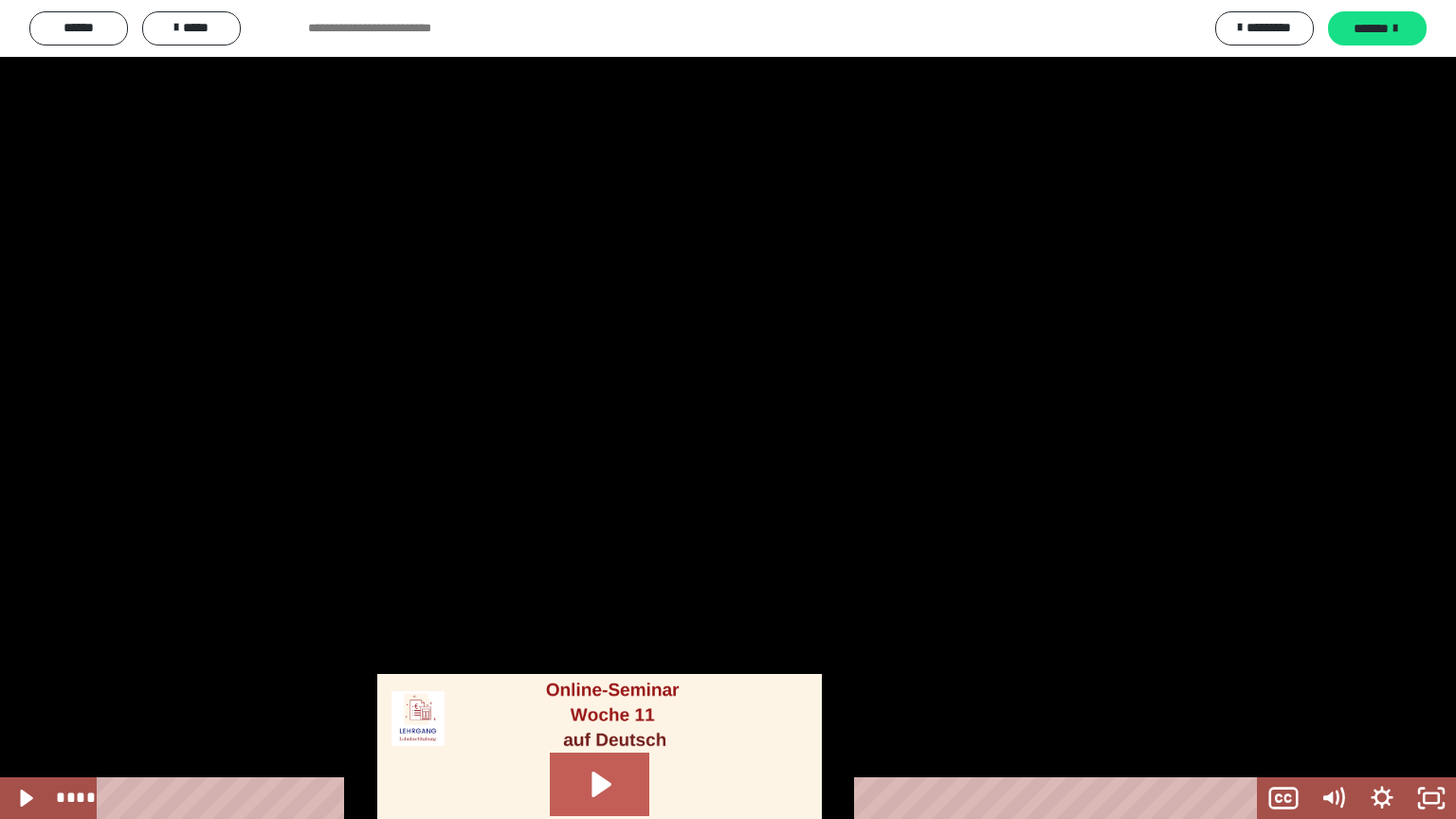 click at bounding box center [728, 410] 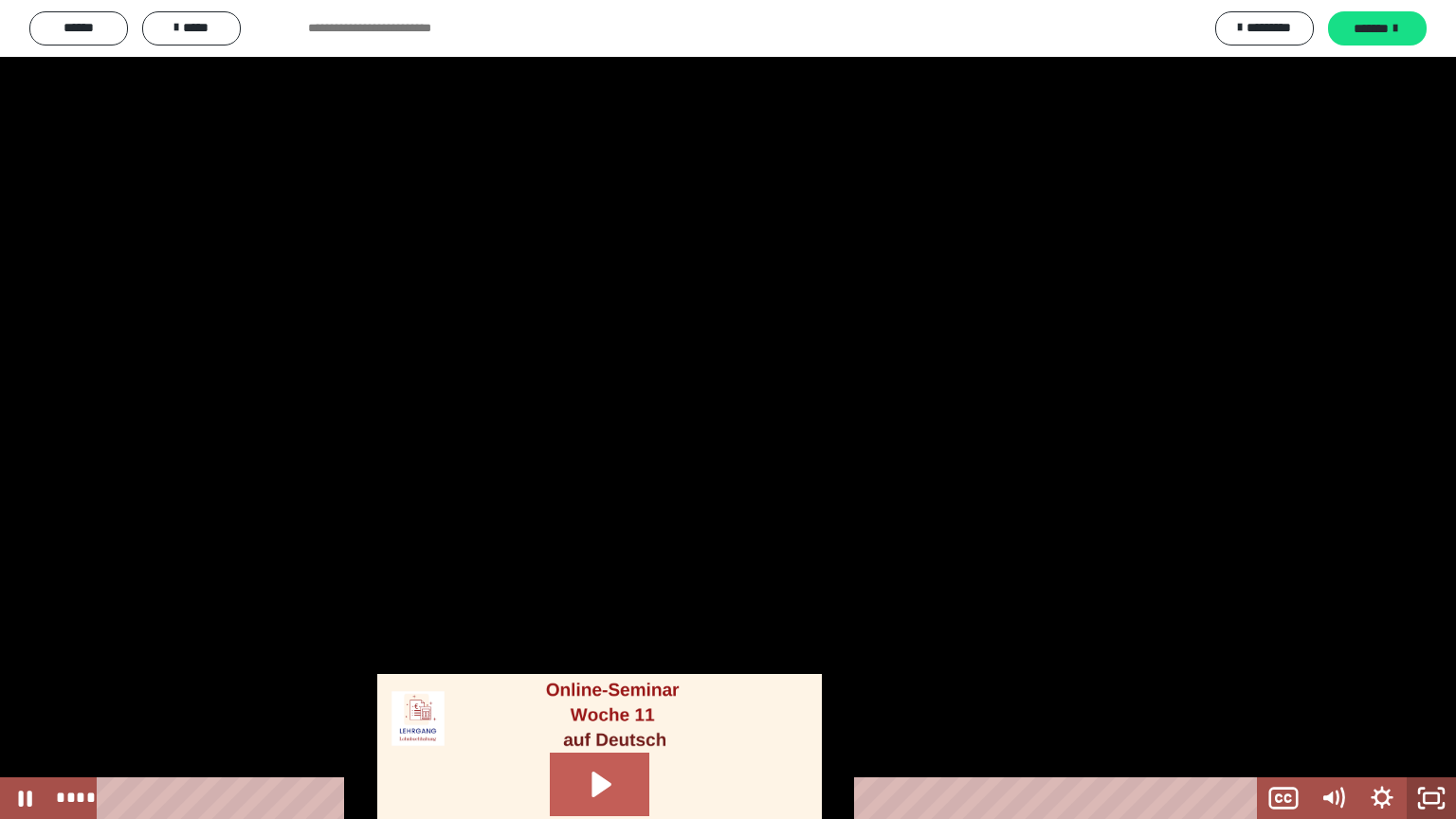 click 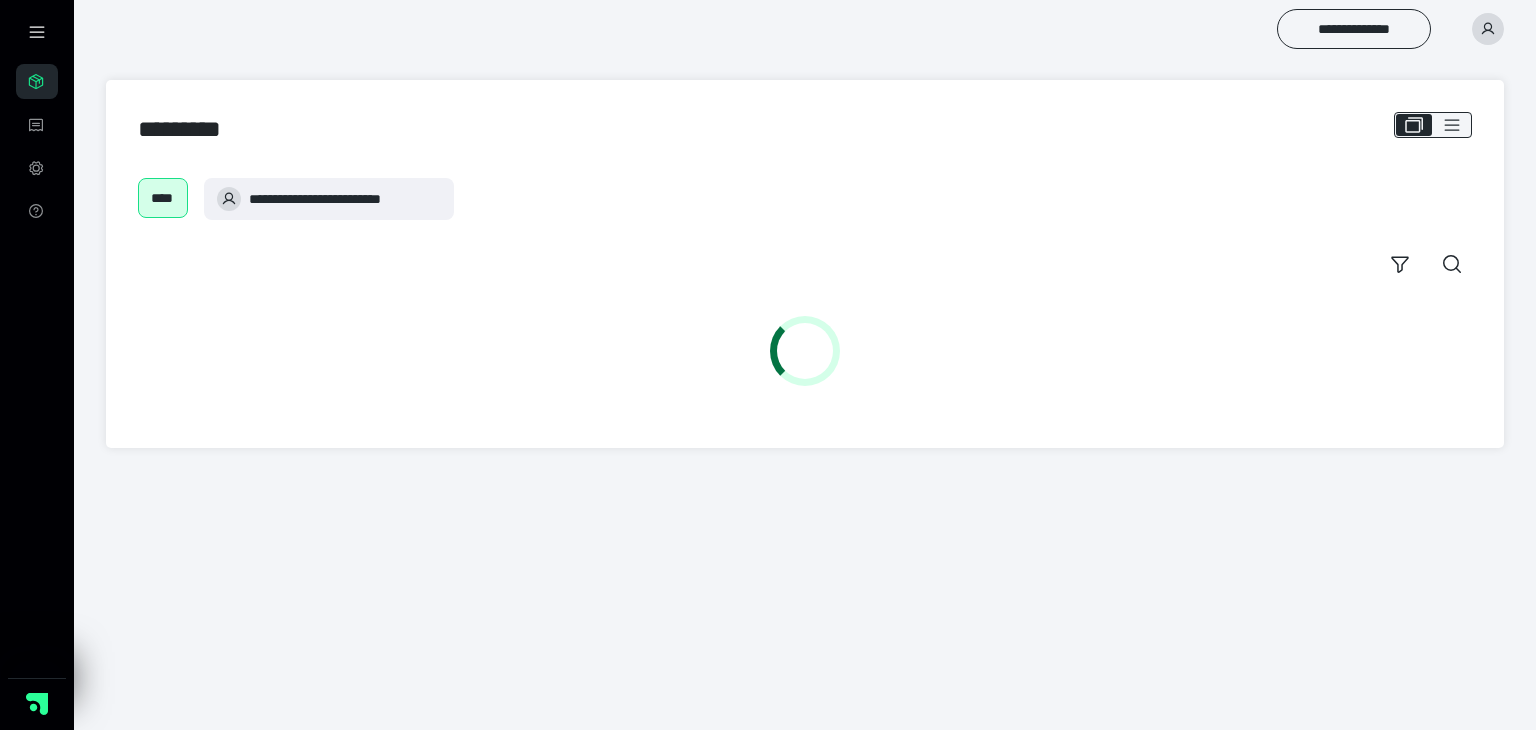 scroll, scrollTop: 0, scrollLeft: 0, axis: both 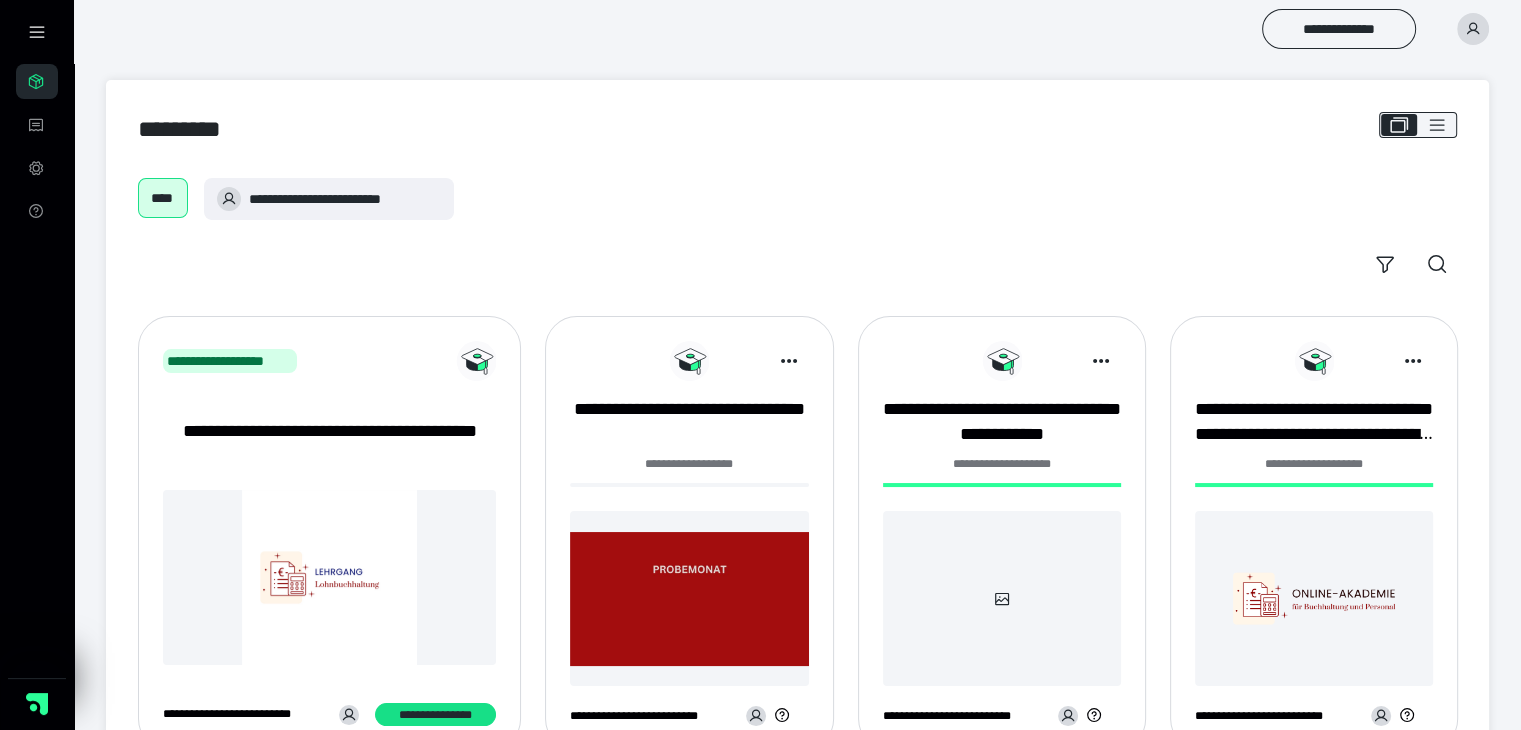 click on "**********" at bounding box center [1002, 464] 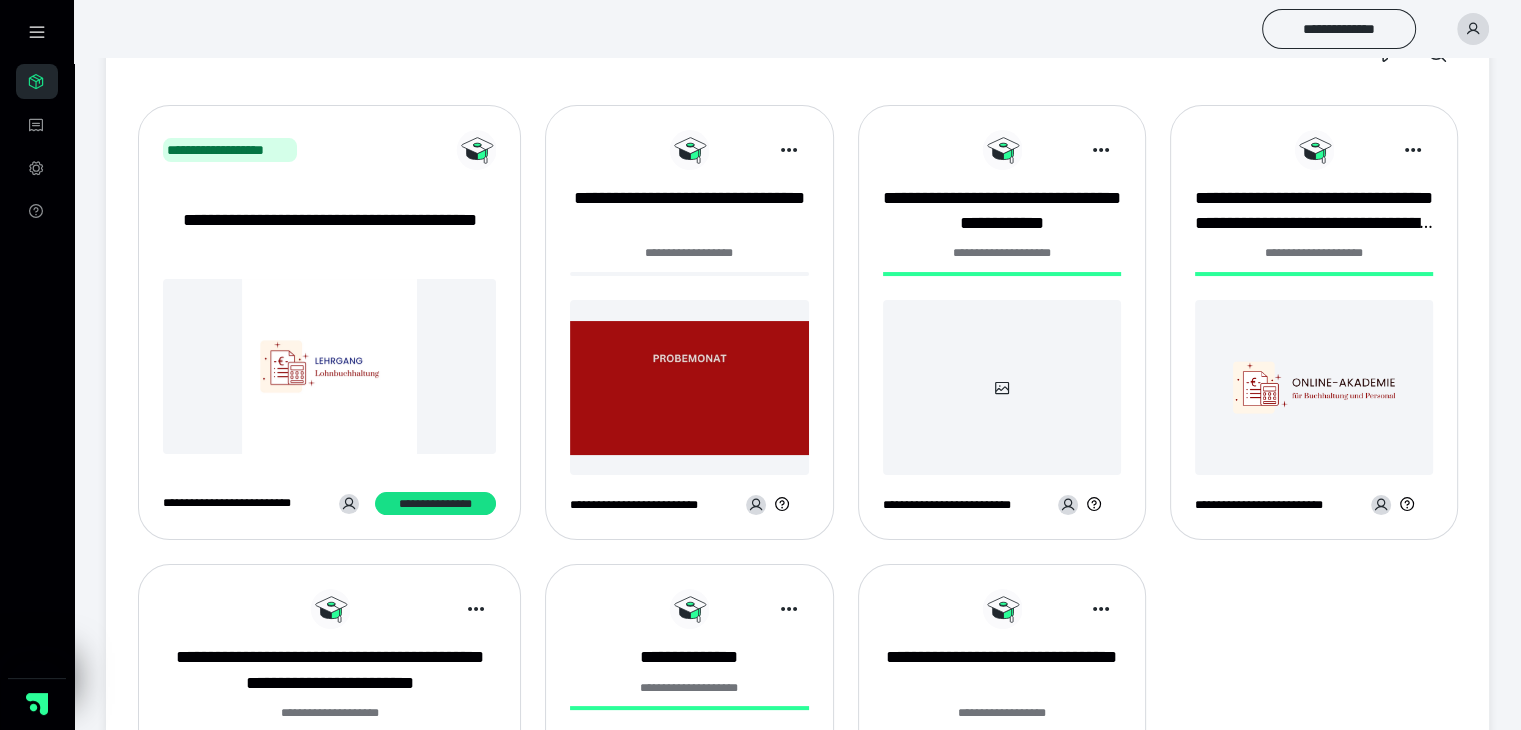 scroll, scrollTop: 500, scrollLeft: 0, axis: vertical 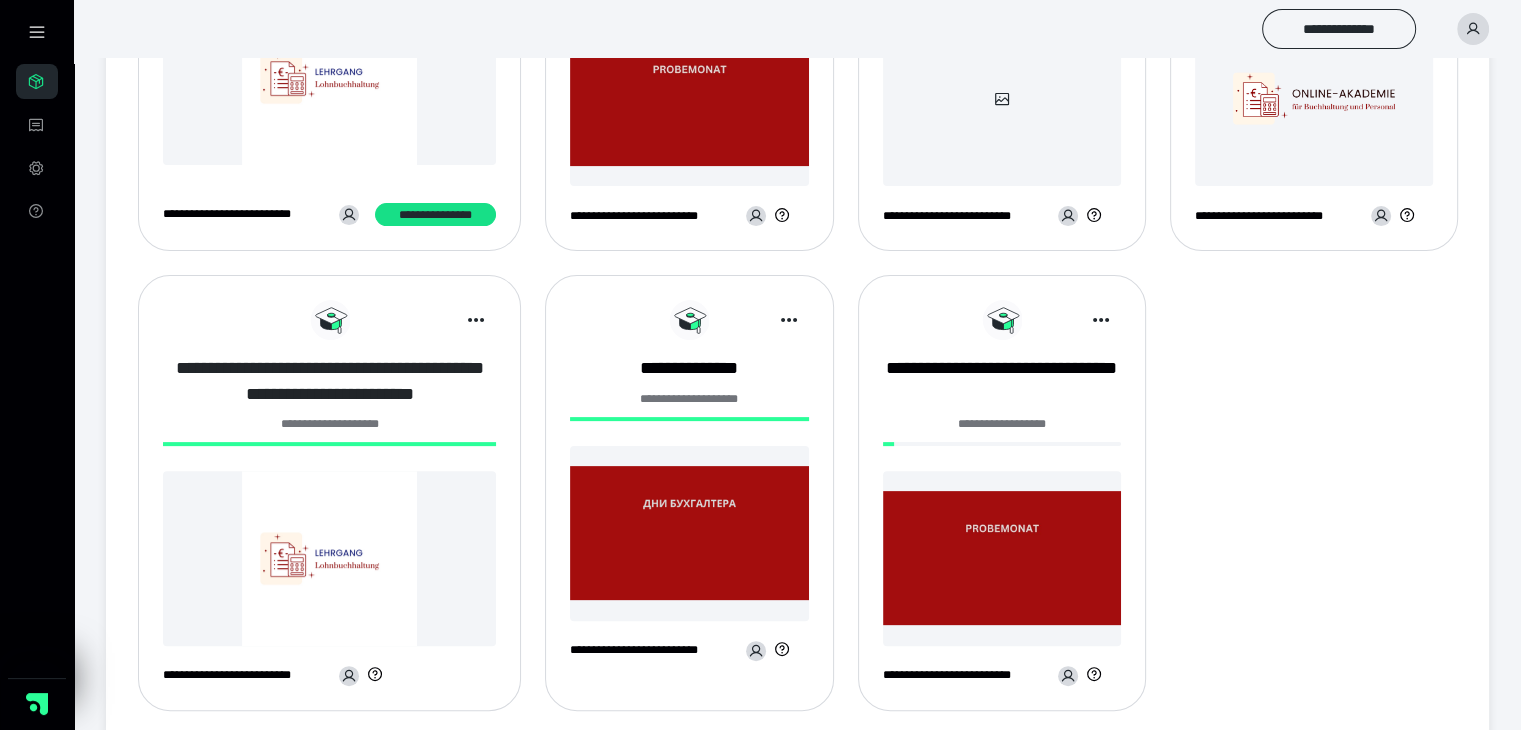 click on "**********" at bounding box center (329, 381) 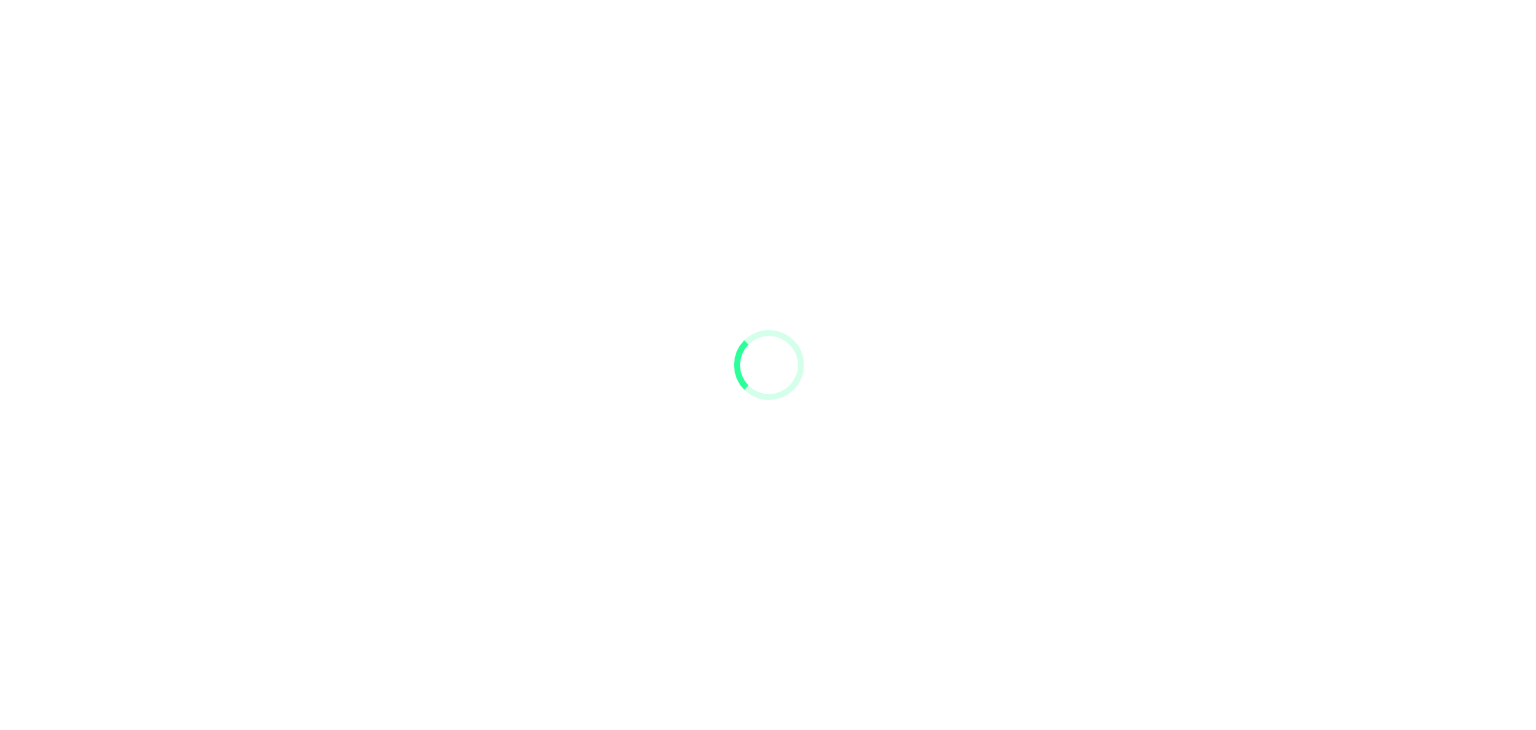 scroll, scrollTop: 0, scrollLeft: 0, axis: both 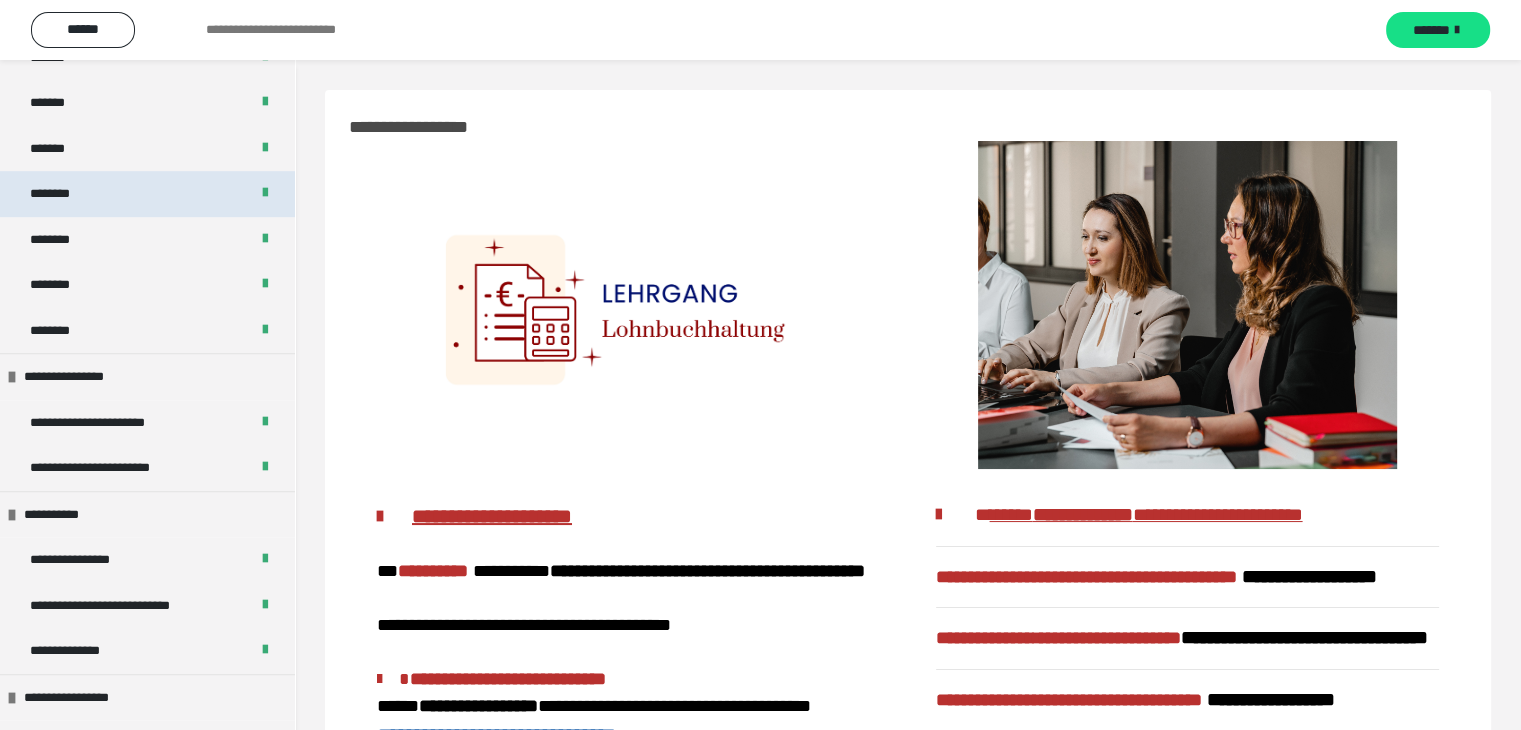click on "********" at bounding box center [147, 194] 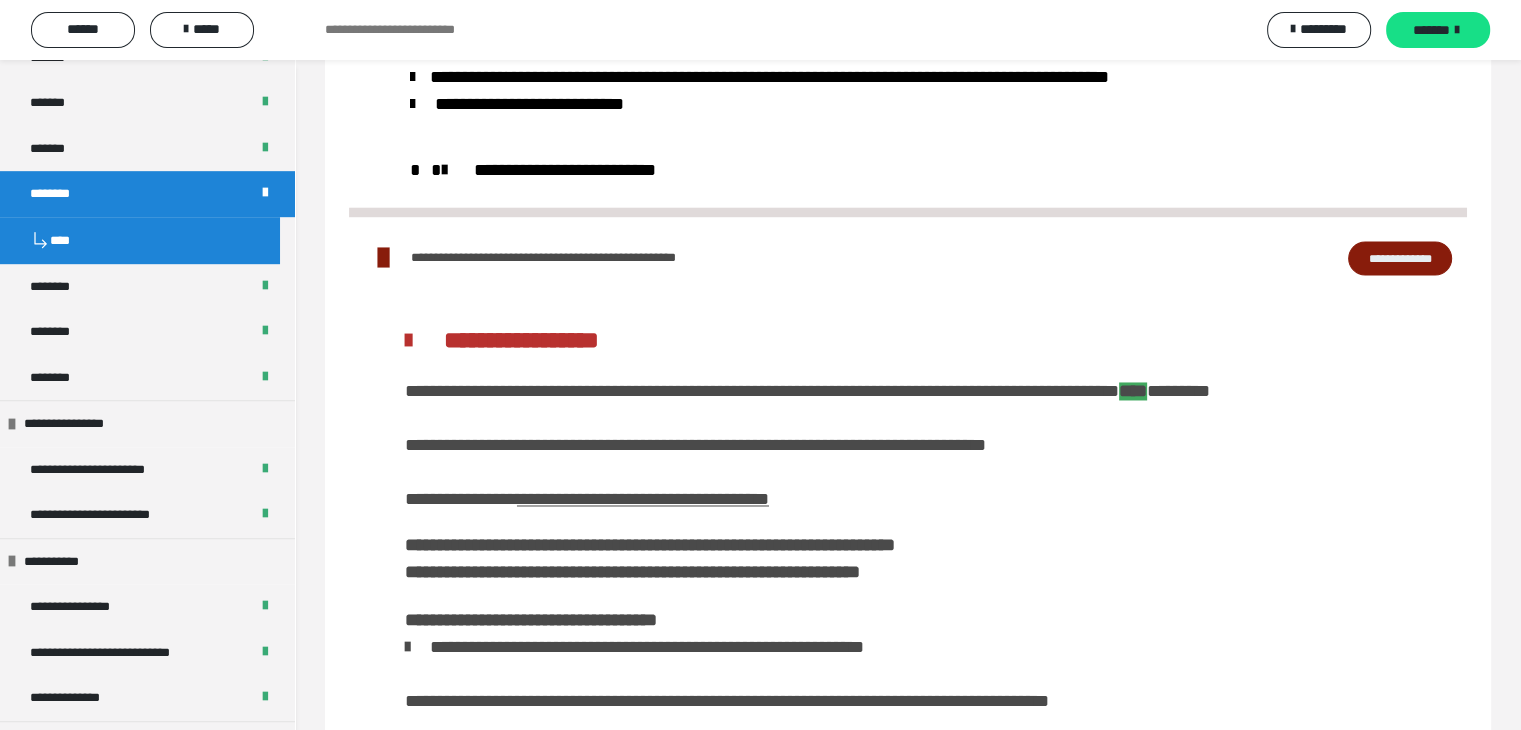 scroll, scrollTop: 3200, scrollLeft: 0, axis: vertical 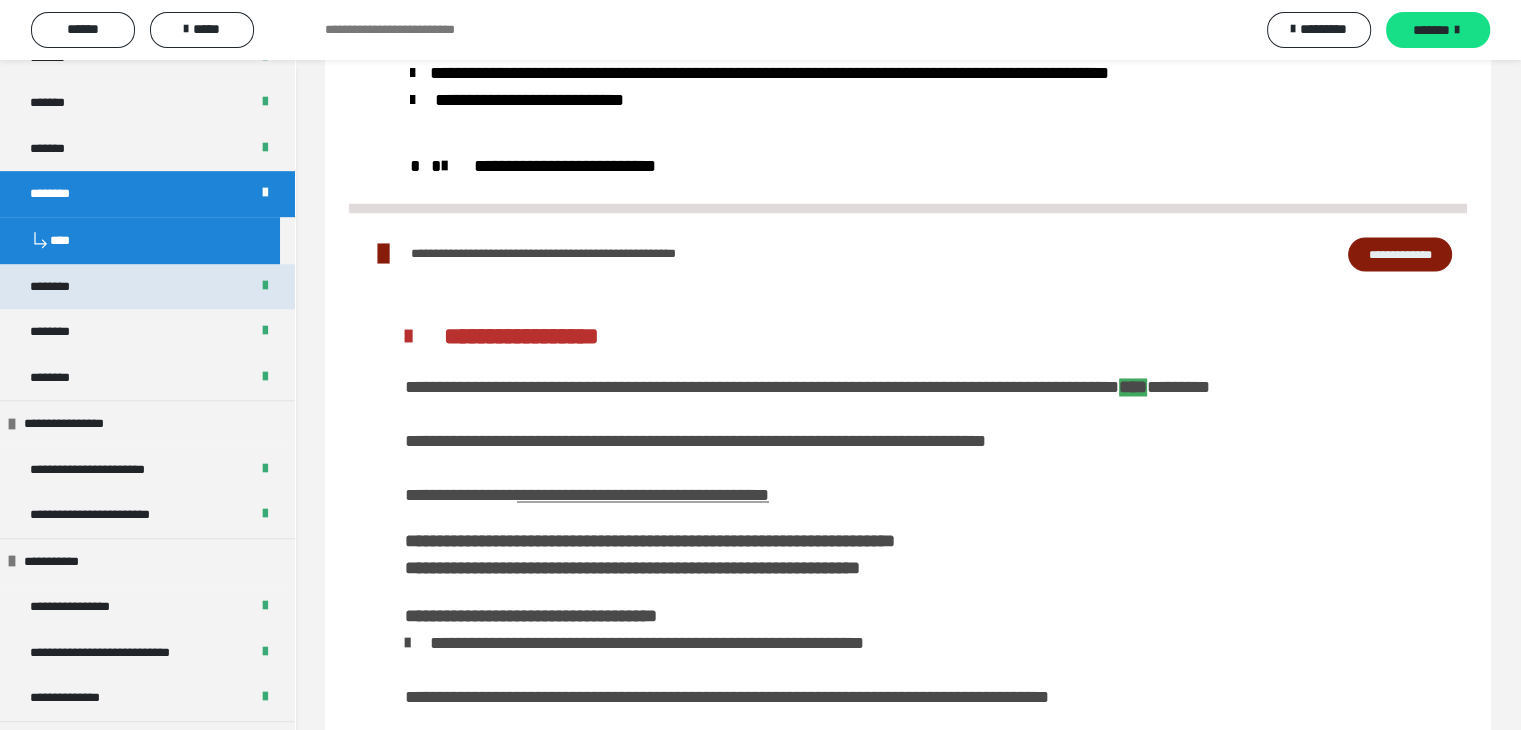click on "********" at bounding box center (147, 287) 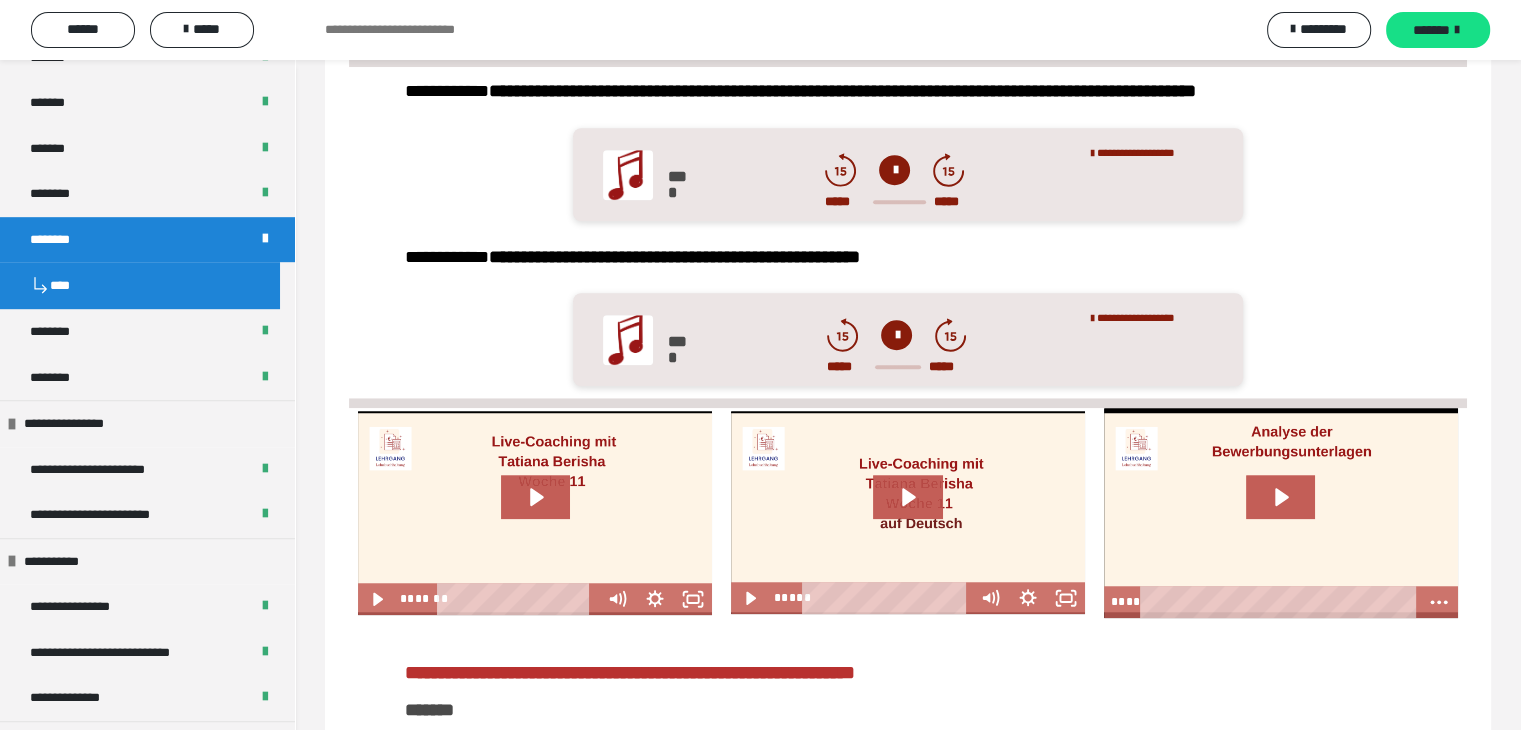 scroll, scrollTop: 1489, scrollLeft: 0, axis: vertical 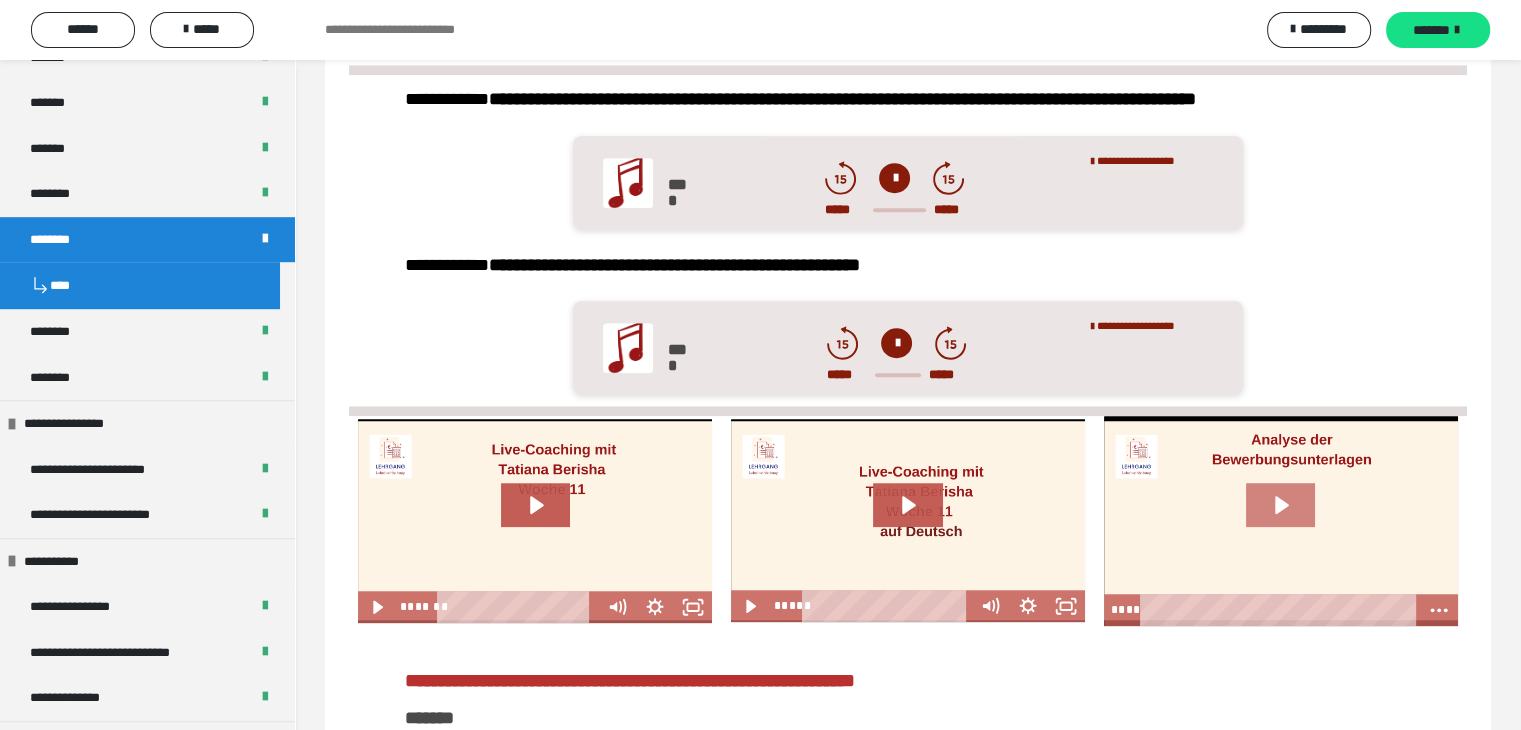 click 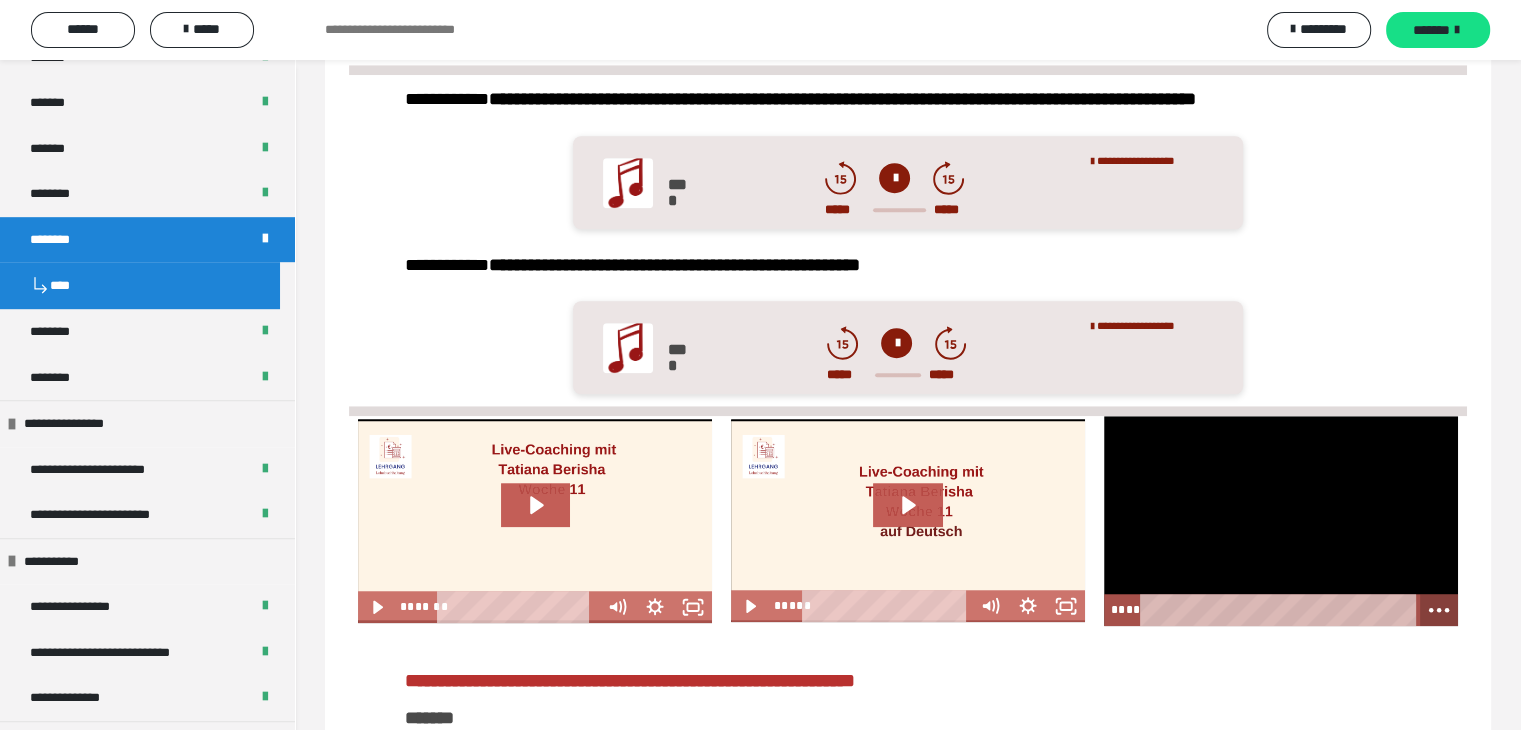 click 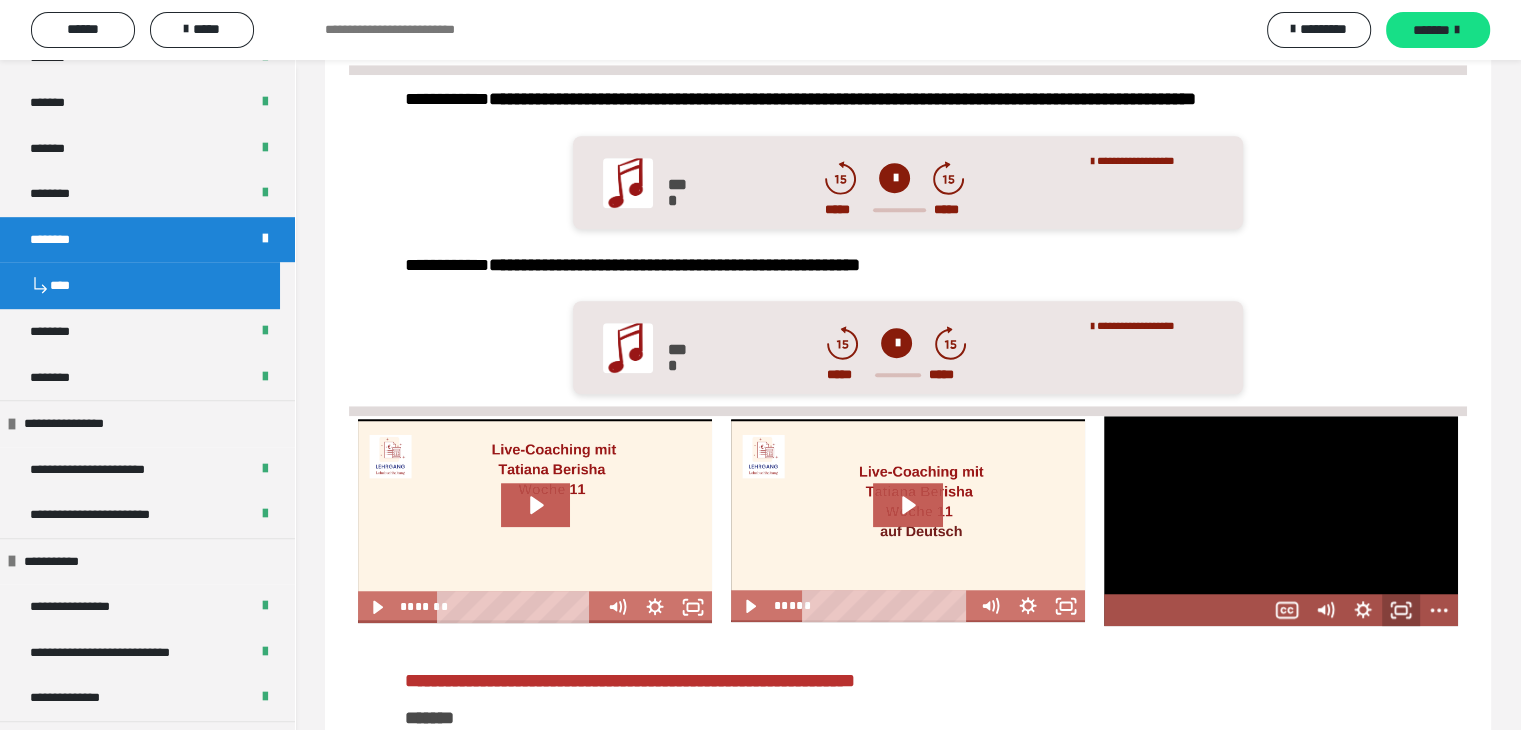 click 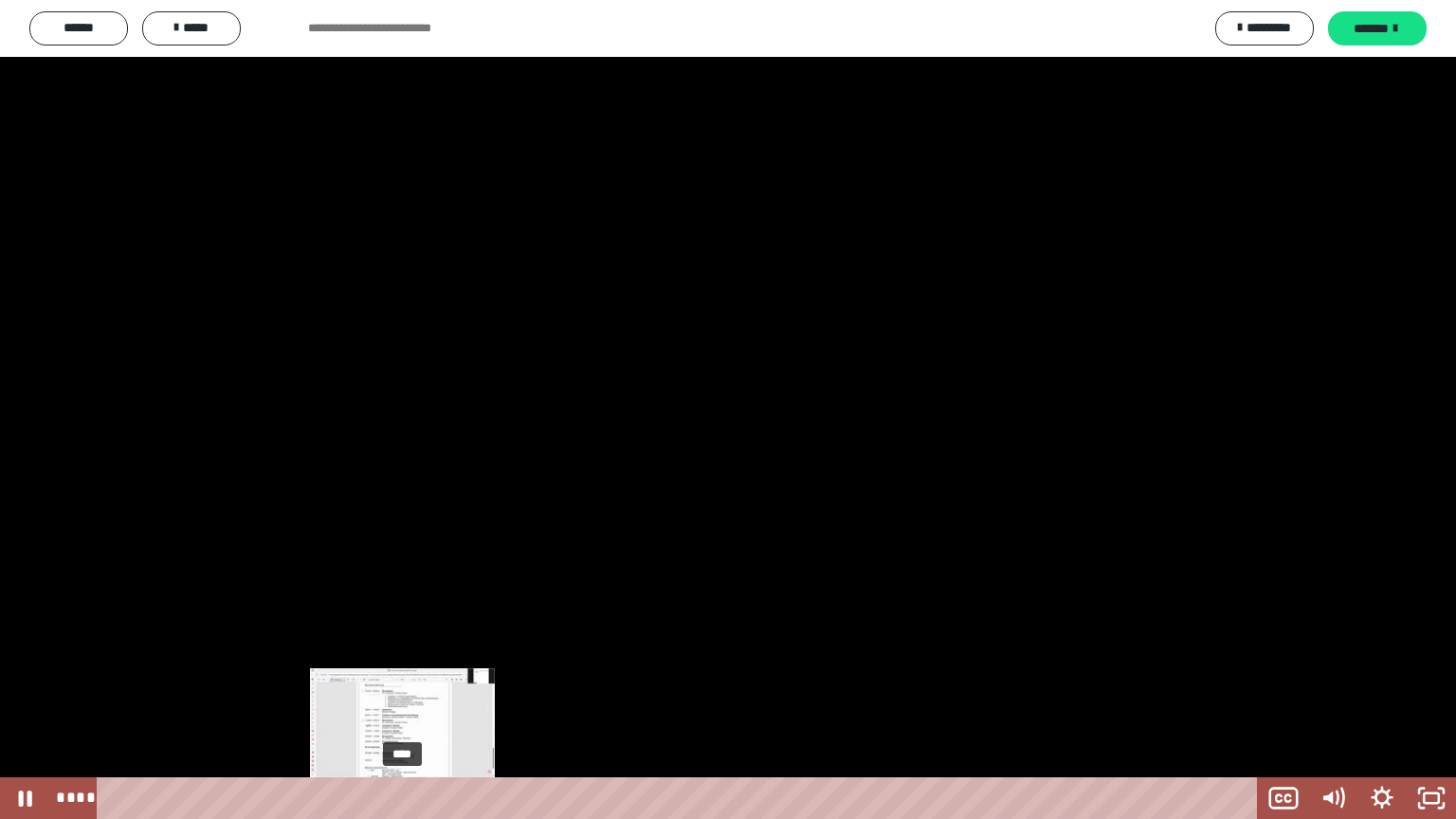 click on "****" at bounding box center [681, 798] 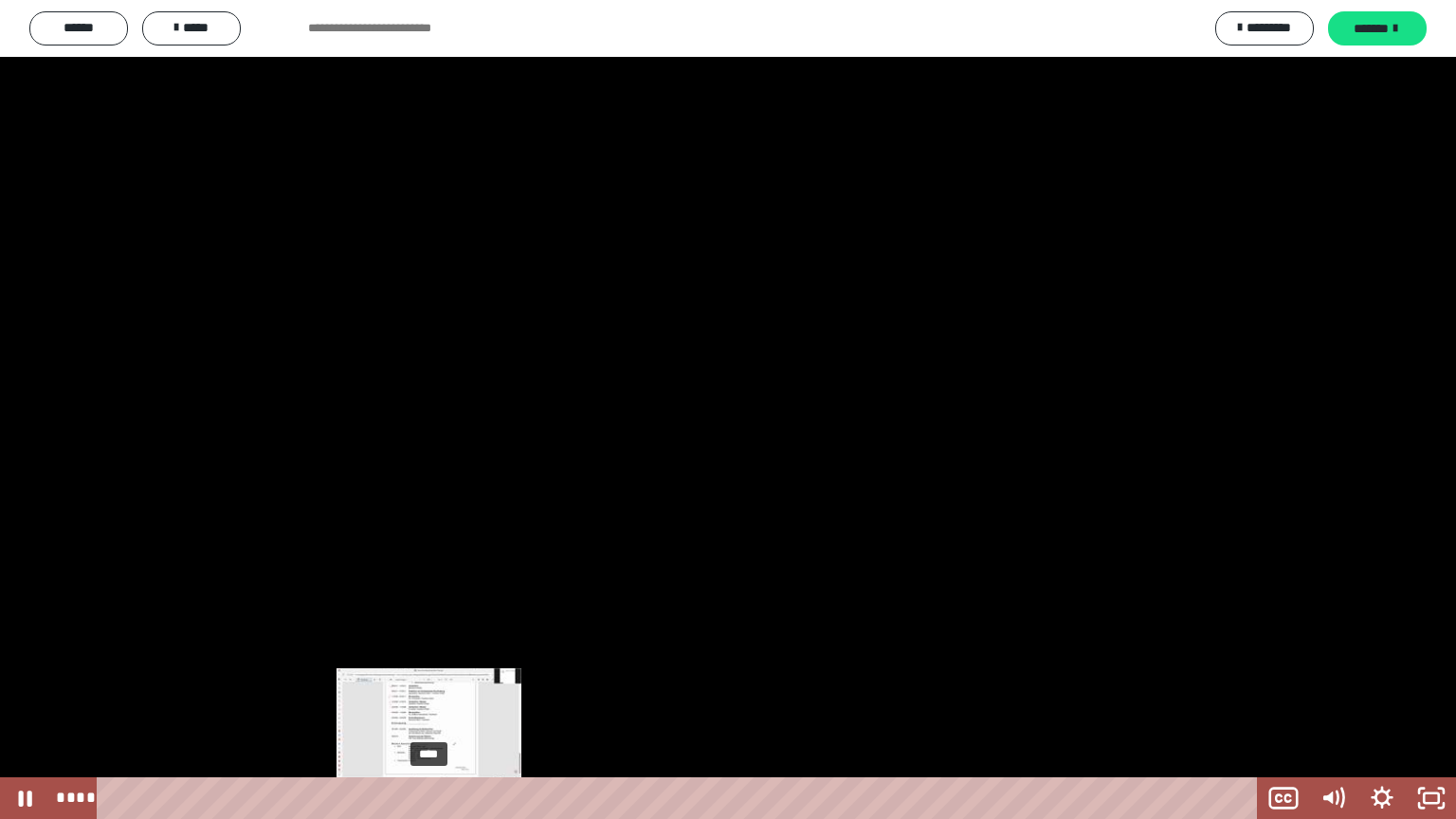 click on "****" at bounding box center [681, 798] 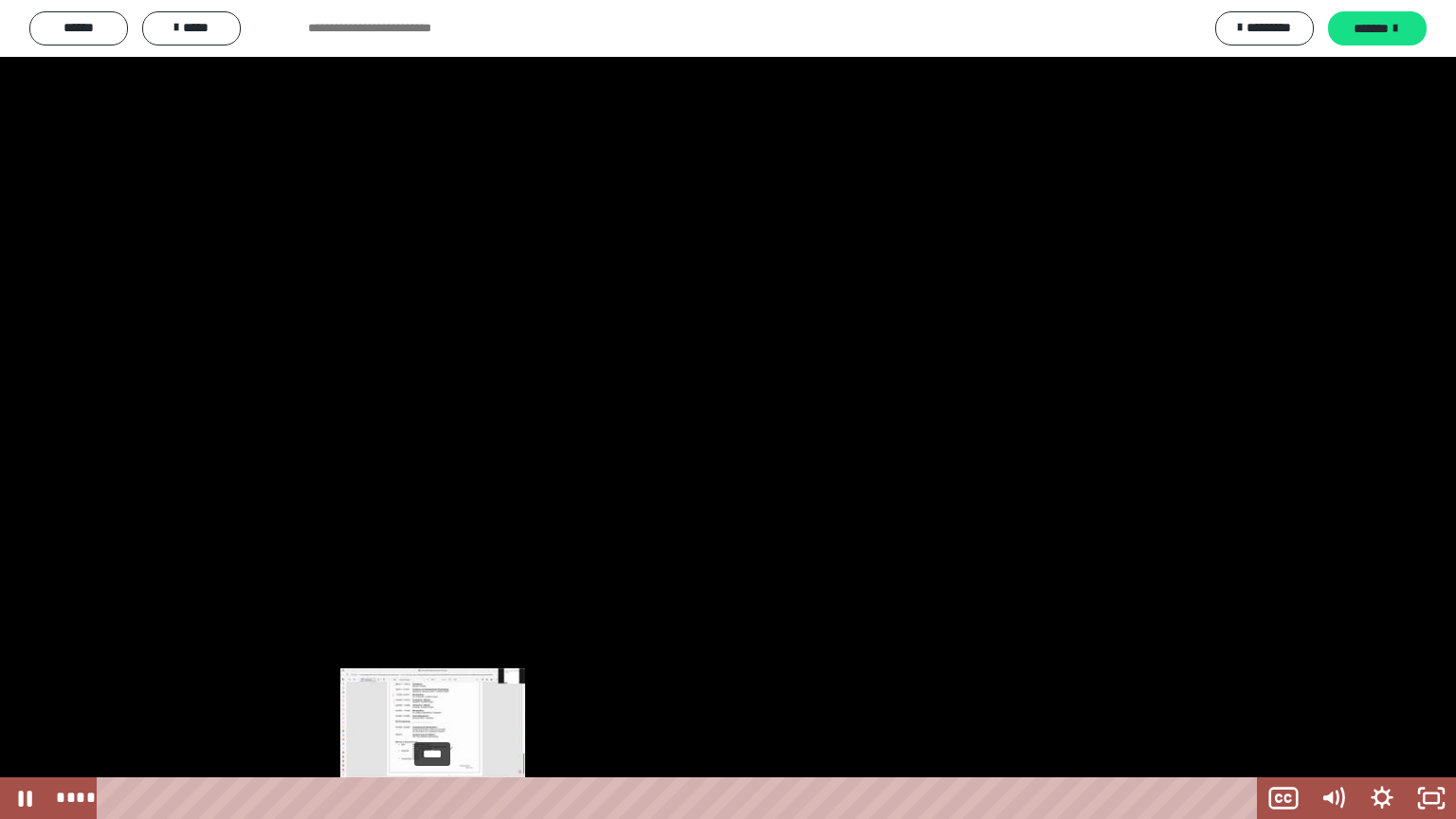 click at bounding box center (431, 798) 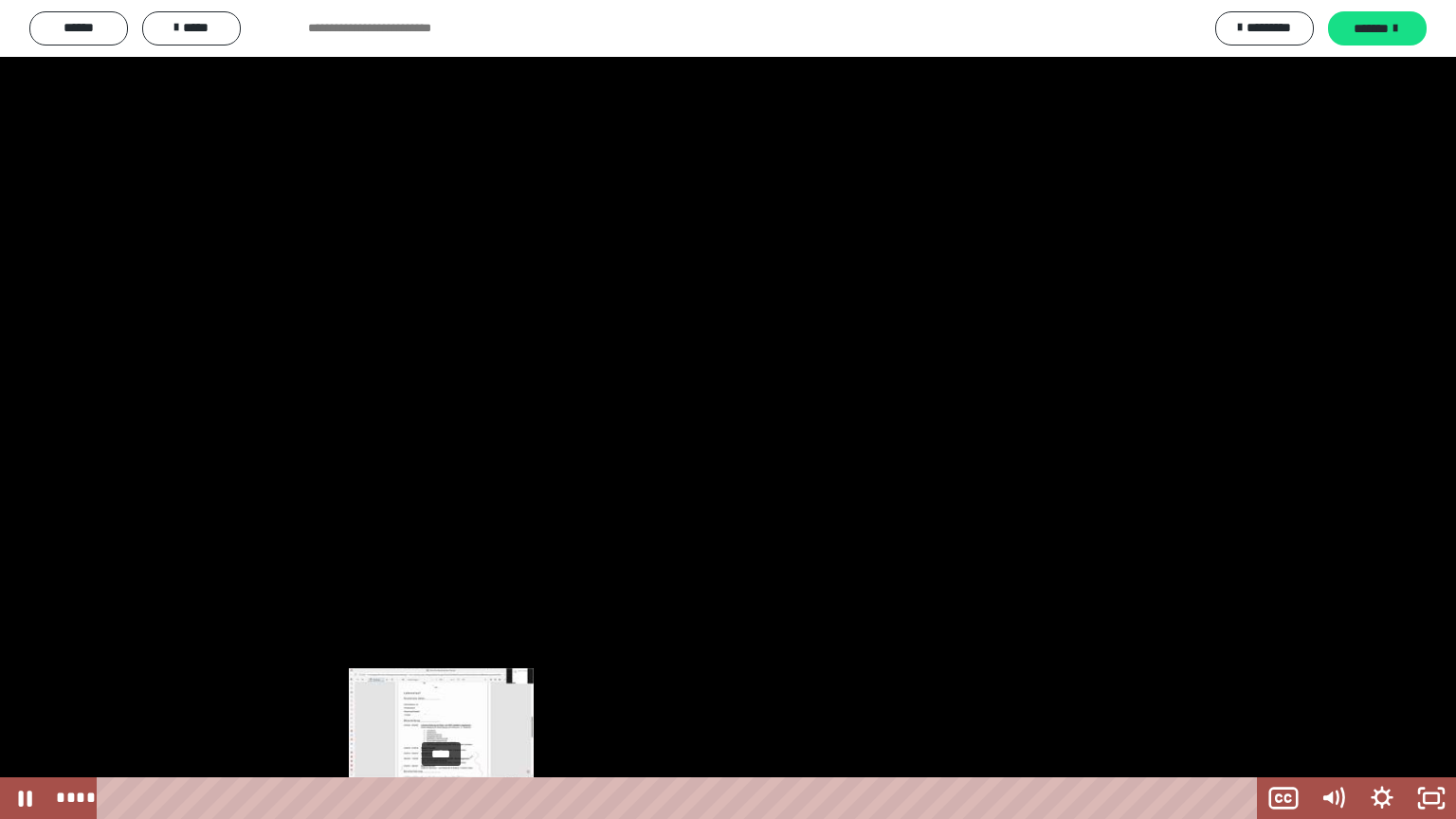 click on "****" at bounding box center (681, 798) 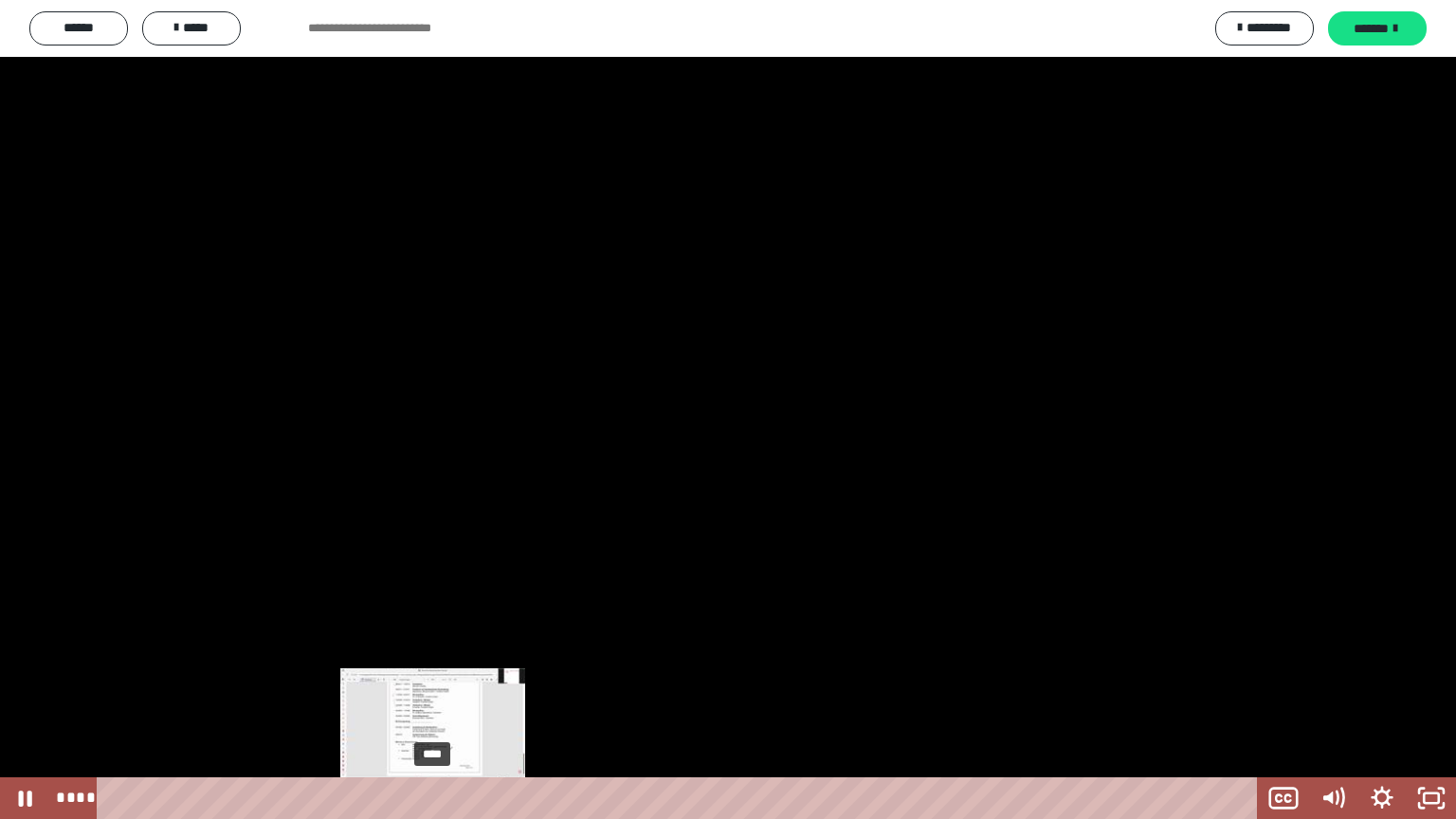 click on "****" at bounding box center [681, 798] 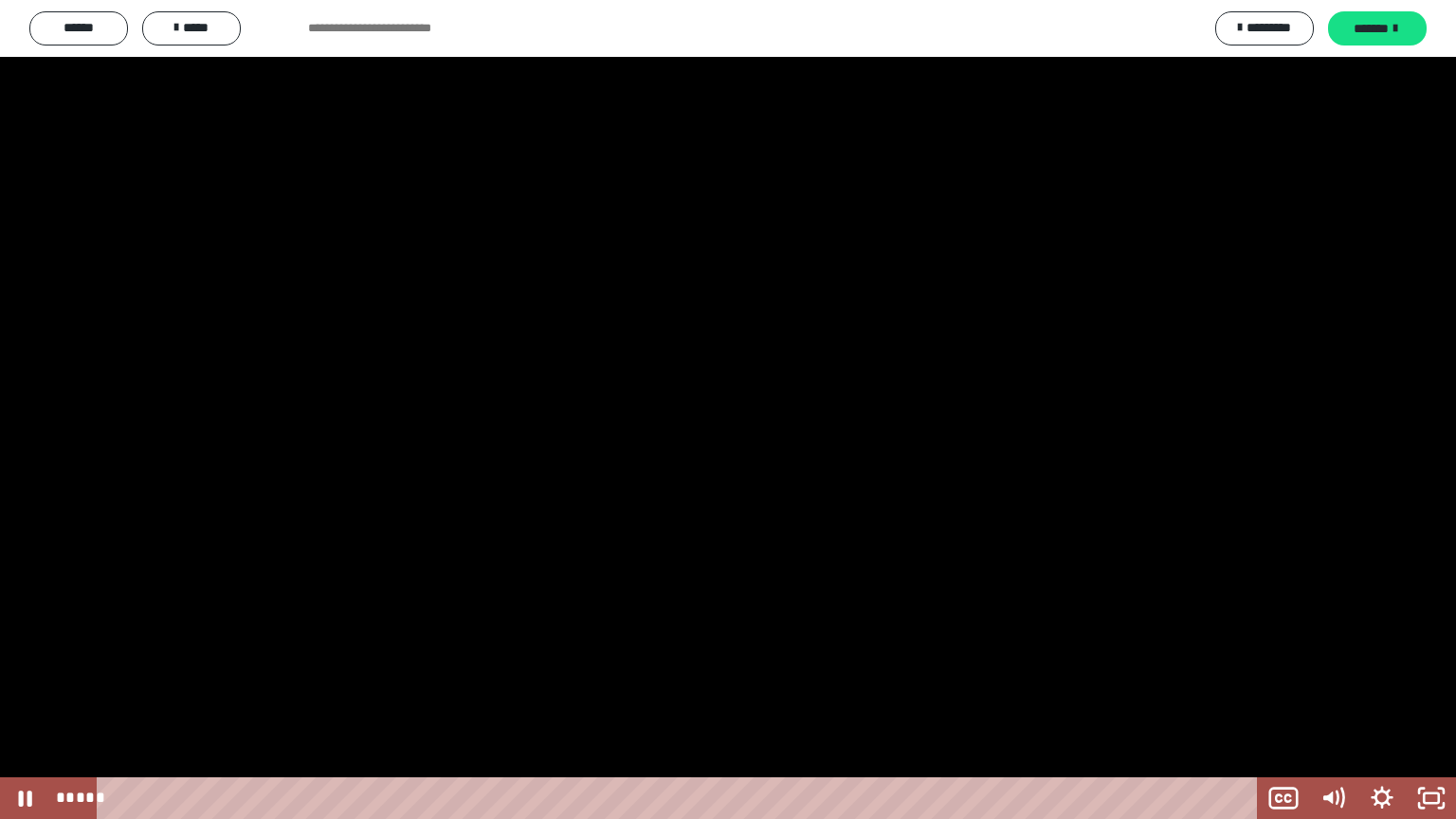 click at bounding box center (728, 410) 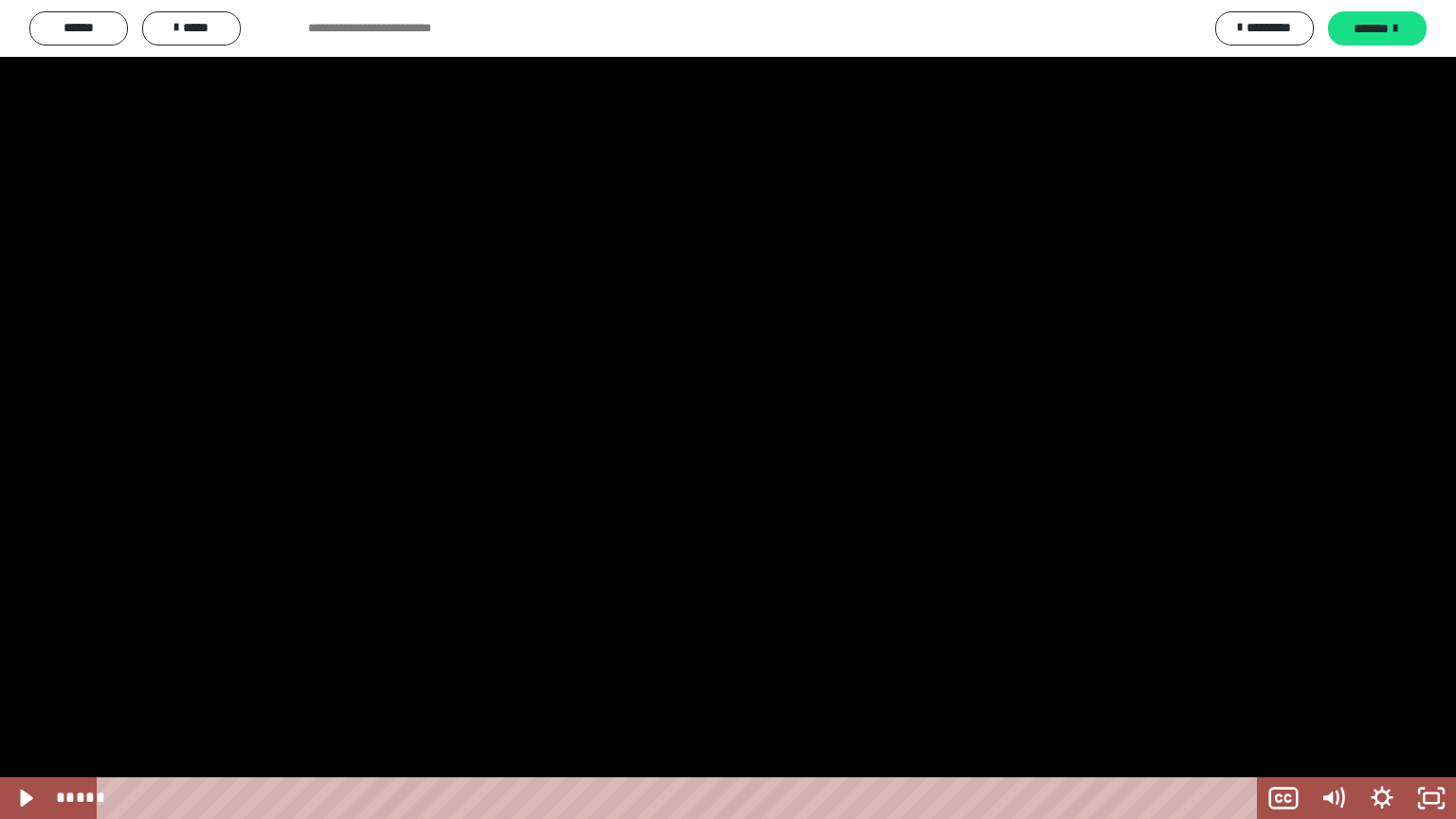 click at bounding box center (728, 410) 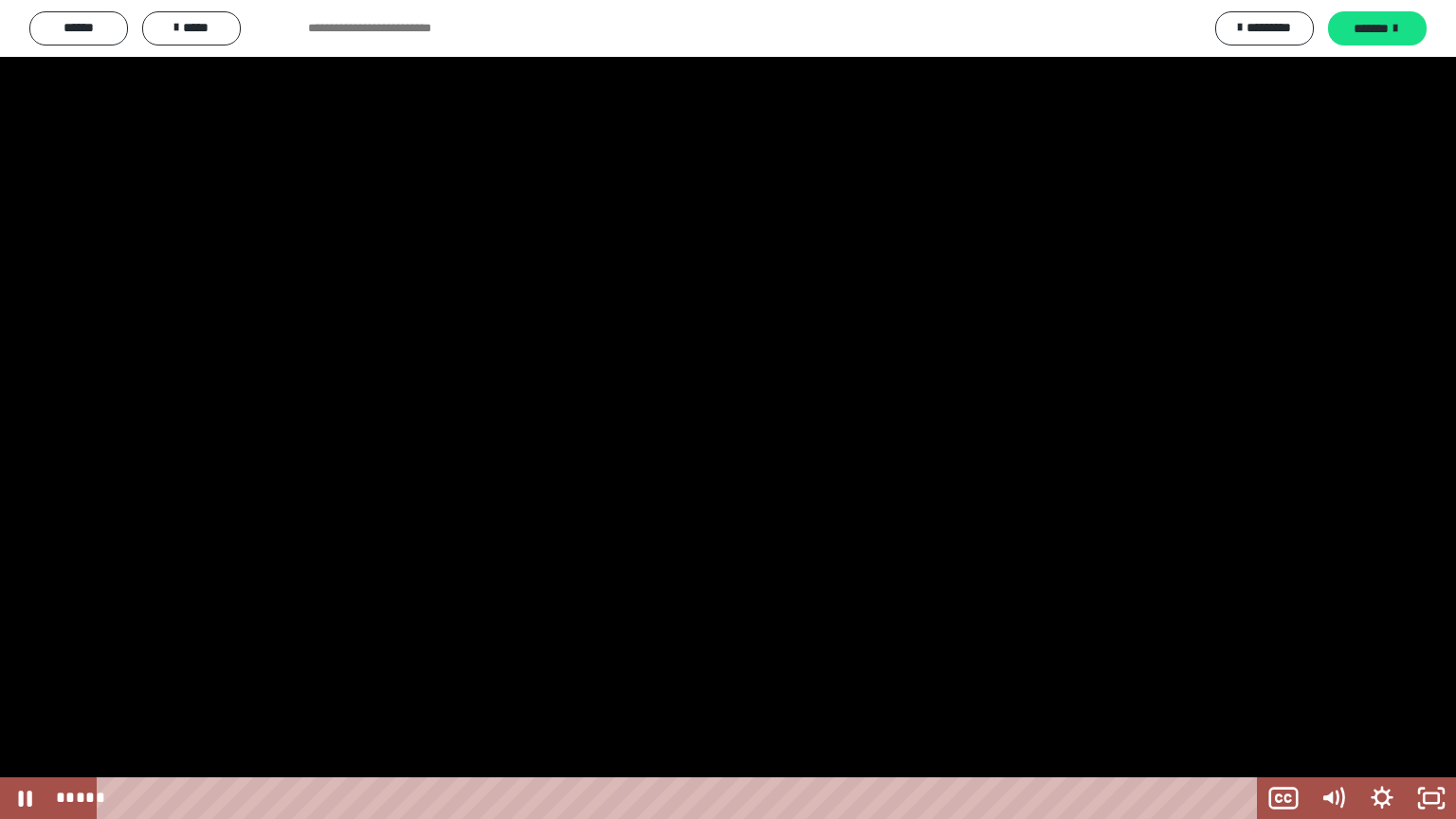 click at bounding box center (728, 410) 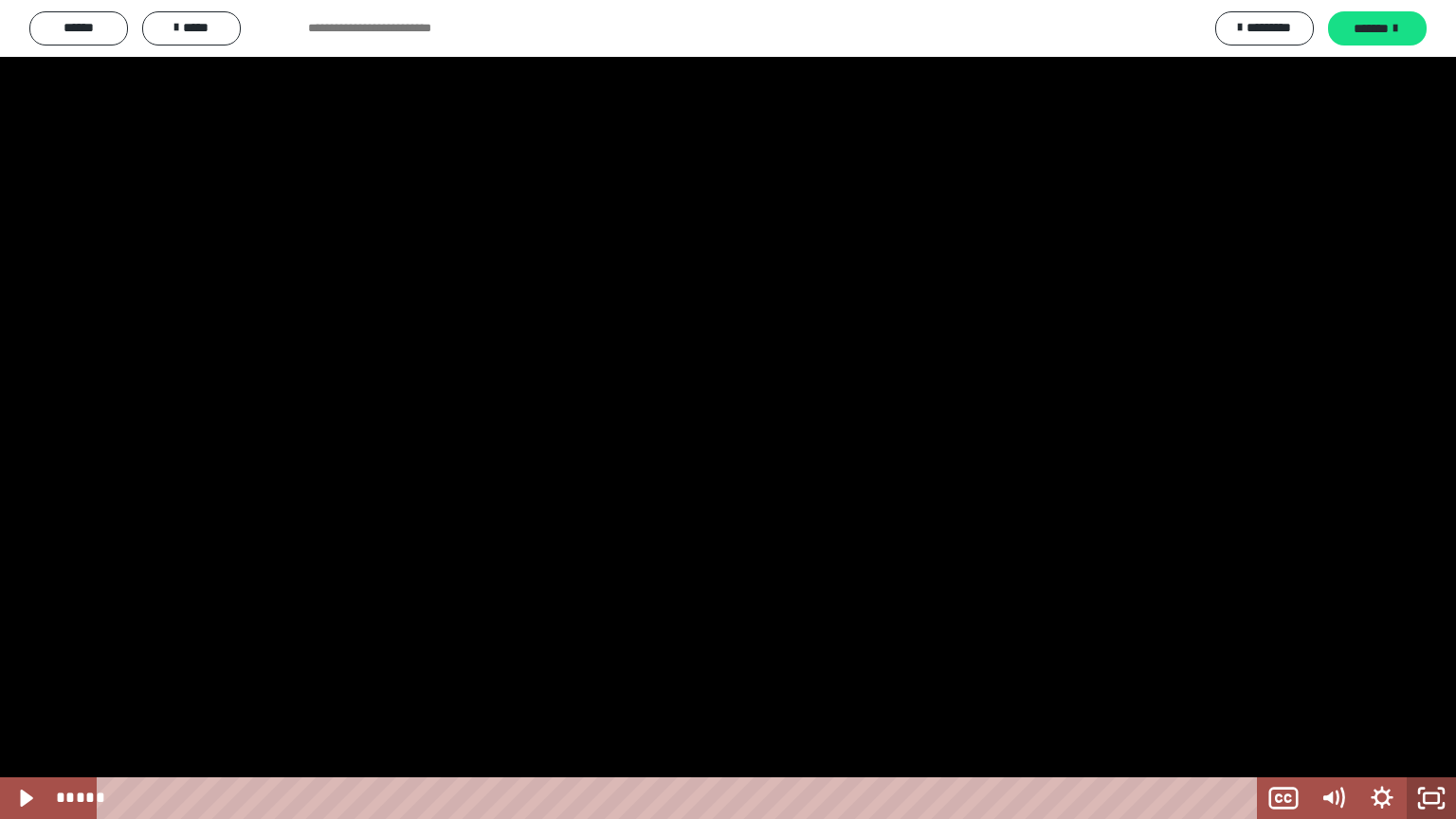 click 